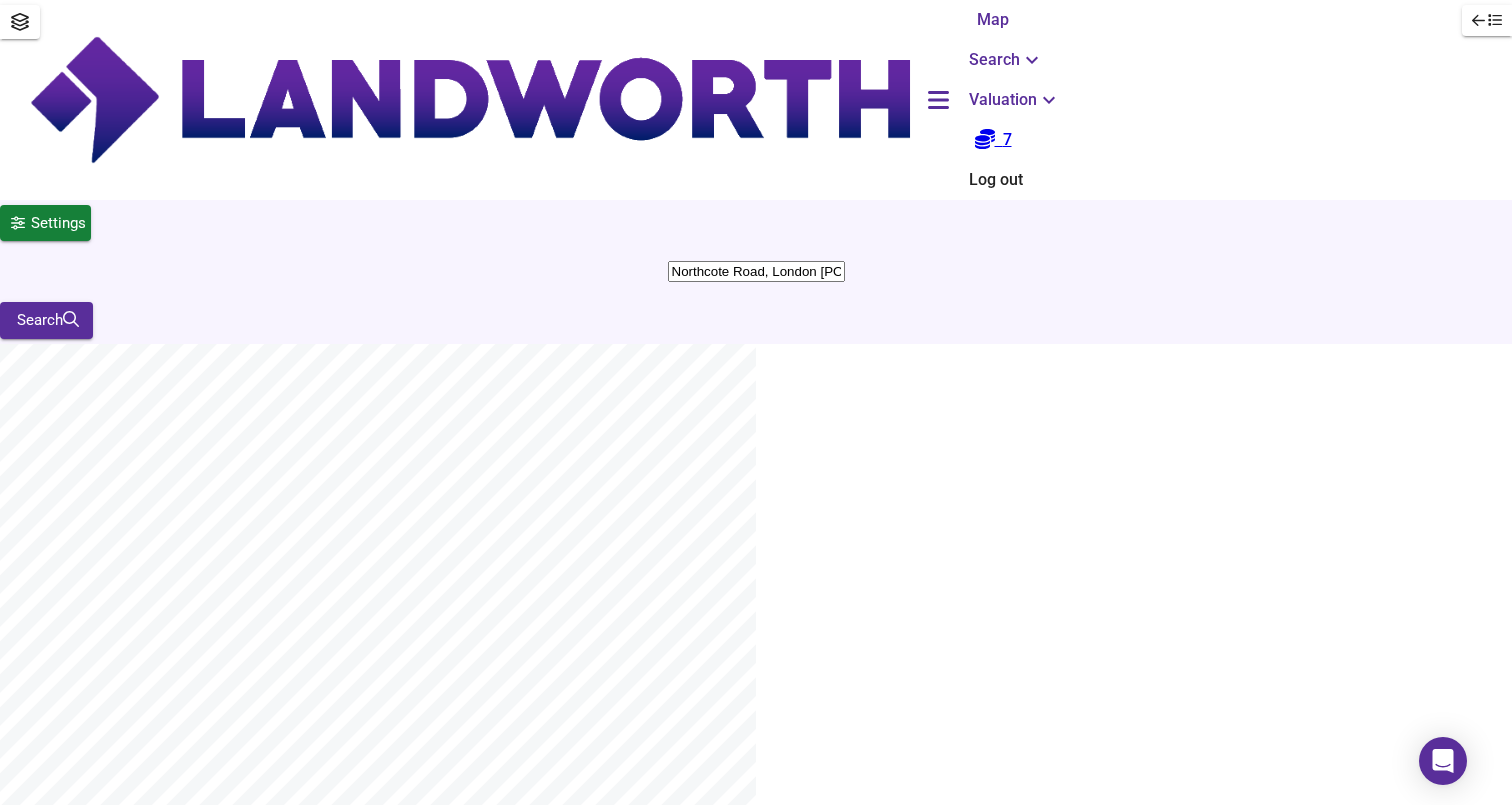 scroll, scrollTop: 0, scrollLeft: 0, axis: both 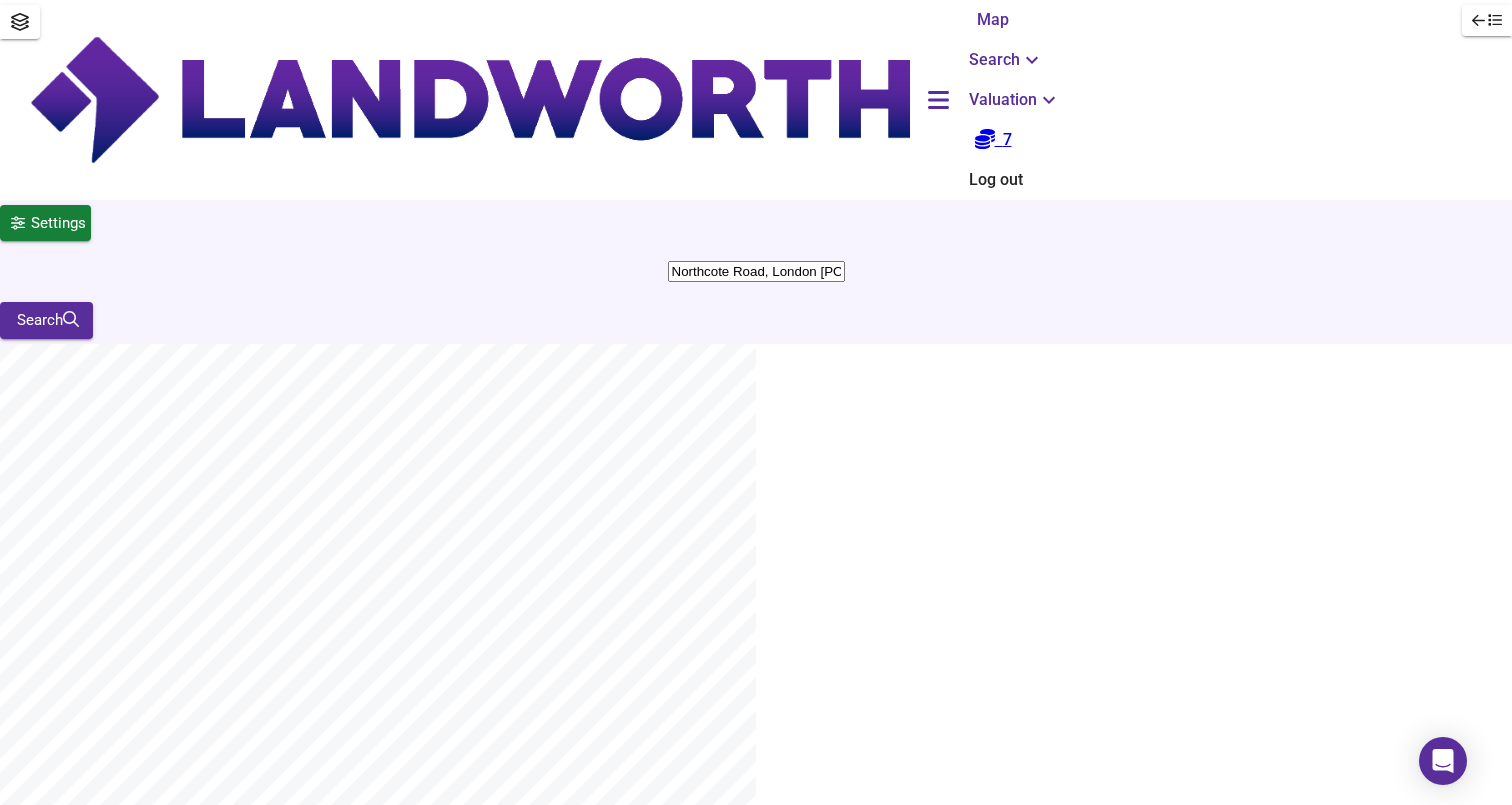click at bounding box center (17, 1272) 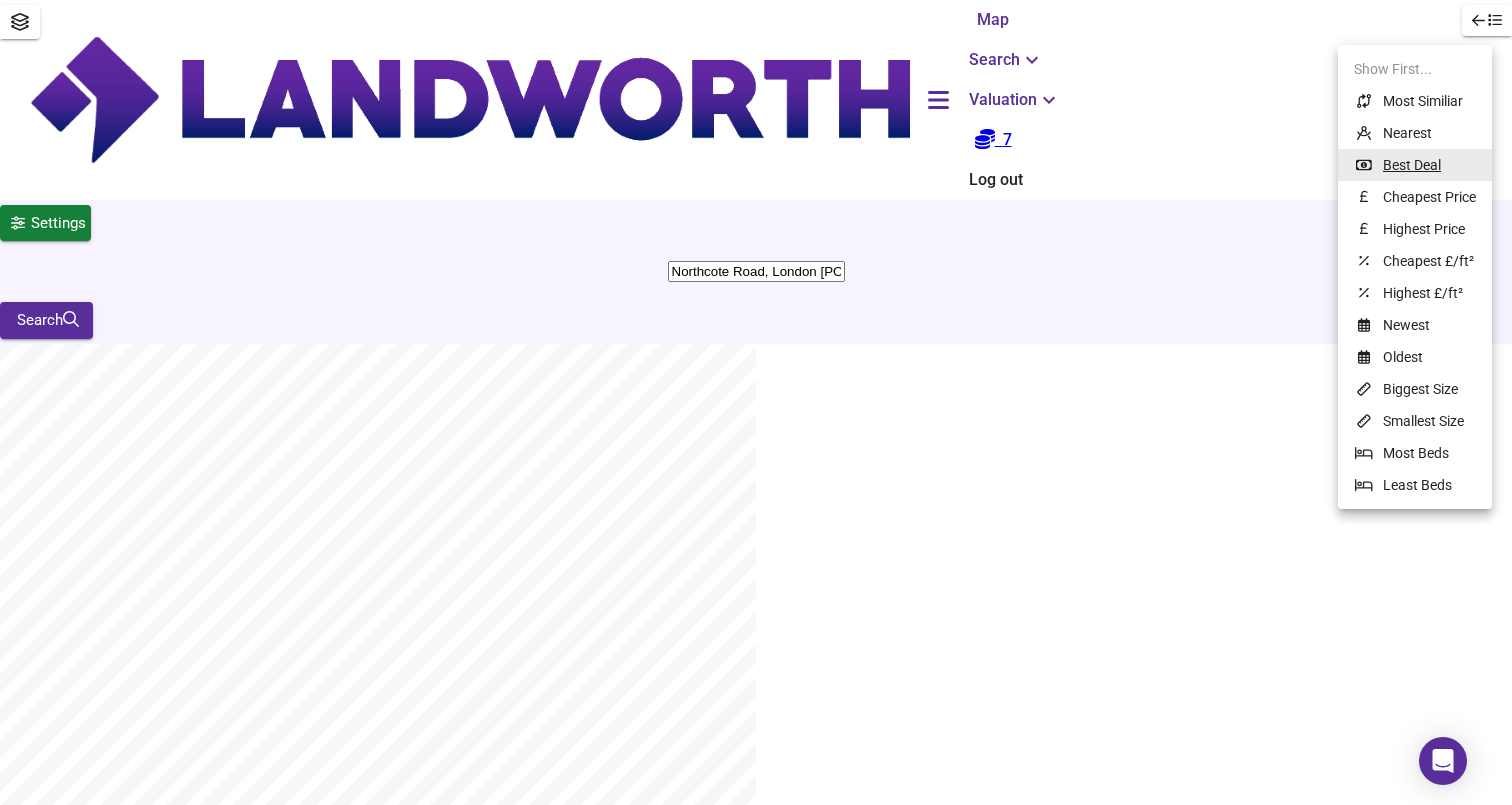 click on "Map Search Valuation    7 Log out        Settings     Northcote Road, London [POSTCODE]        Search            Legend       Found  53  Propert ies     £ 640,551   at  £ 929 / ft²   average    Today           ​         Sort   bestdeal ​ 6 May 2025 FOR SALE £597,000     7     One Clapham Junction, Burridge Gardens, St. John's Hill, London, [POSTCODE] One Clapham Junction, Burridge Gardens, St. John's Hill, London, SW11 NEW  1  Bed   Apartment 1,104 ft² £ 541 / ft²   Great Deal -71% 6 May 2025 FOR SALE £599,500     6     One Clapham Junction, Burridge Gardens, St. John's Hill, London, [POSTCODE] One Clapham Junction, Burridge Gardens, St. John's Hill, London, SW11 NEW  1  Bed   Apartment 1,104 ft² £ 543 / ft²   Great Deal -70% 10 Jan 2025 FOR SALE £759,000     8     Clapham Junction, [POSTCODE] Clapham Junction NEW  2  Bed   Apartment 1,087 ft² £ 698 / ft²   Cheap -42% 12 Dec 2024 UNDER OFFER £680,000     9     NEW  2  Bed   Apartment 933" at bounding box center (756, 4553) 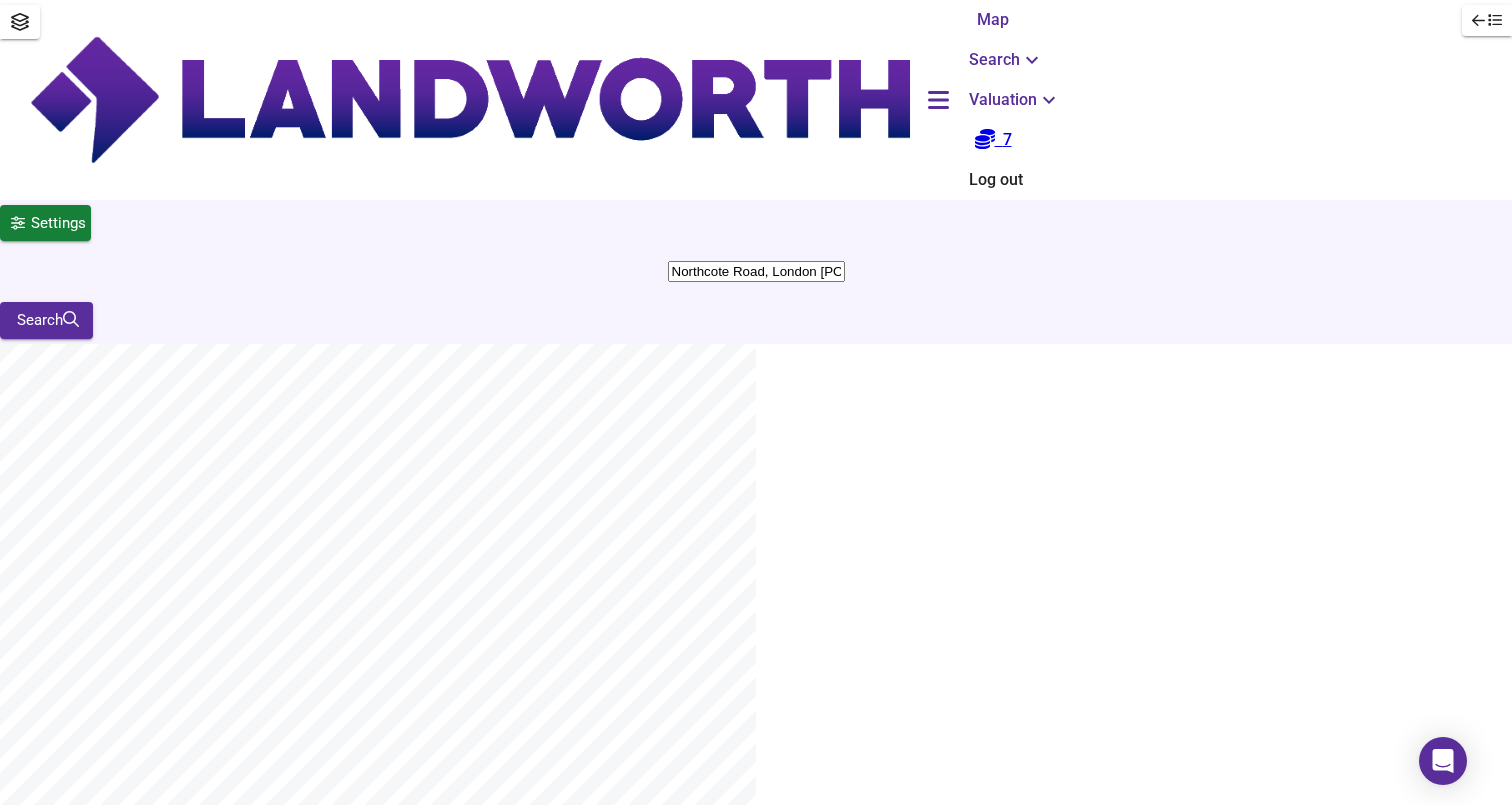 click on "Search" at bounding box center [46, 320] 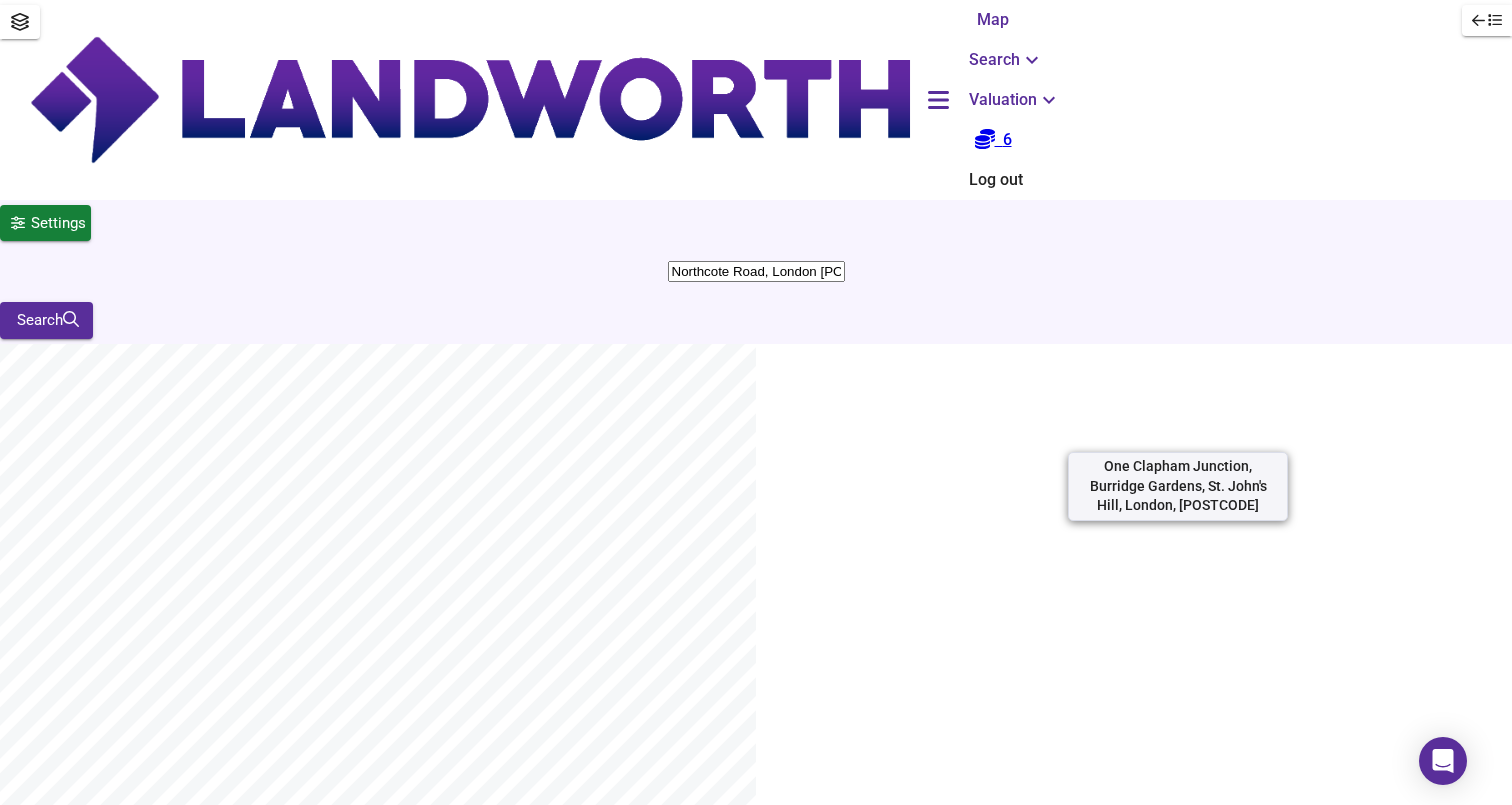 scroll, scrollTop: 0, scrollLeft: 0, axis: both 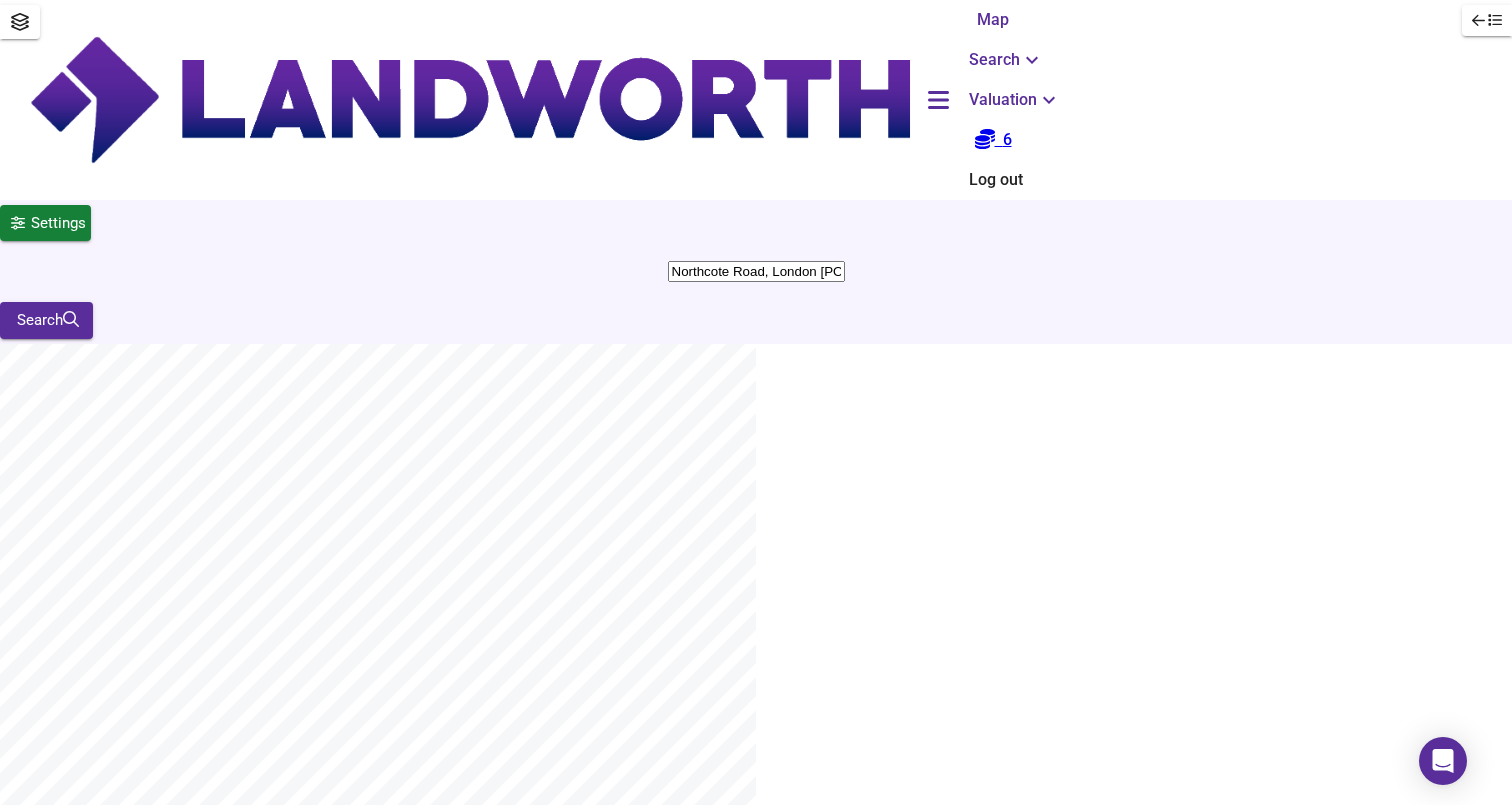 drag, startPoint x: 763, startPoint y: 81, endPoint x: 459, endPoint y: 34, distance: 307.61176 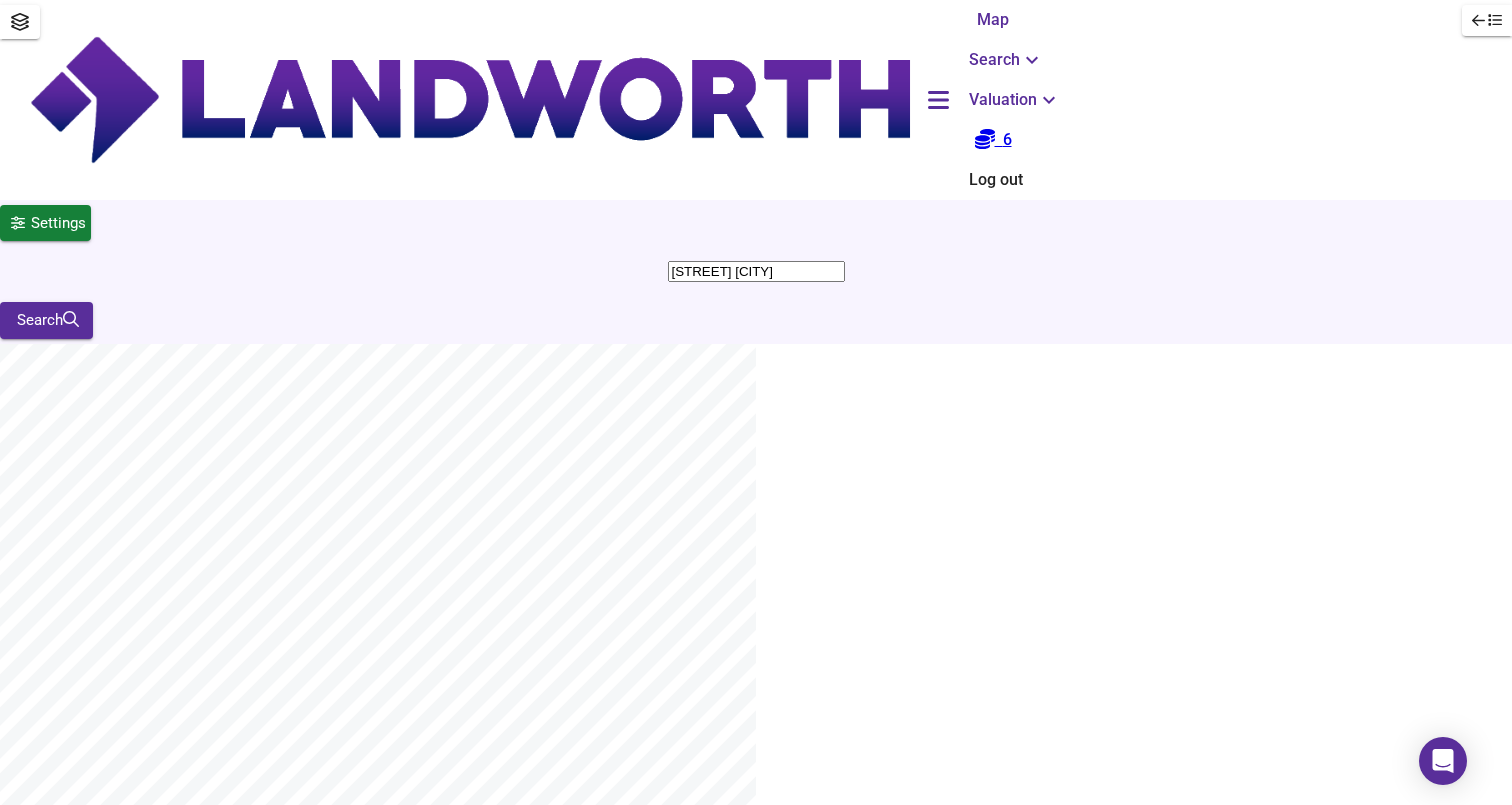 type on "[STREET] [CITY]" 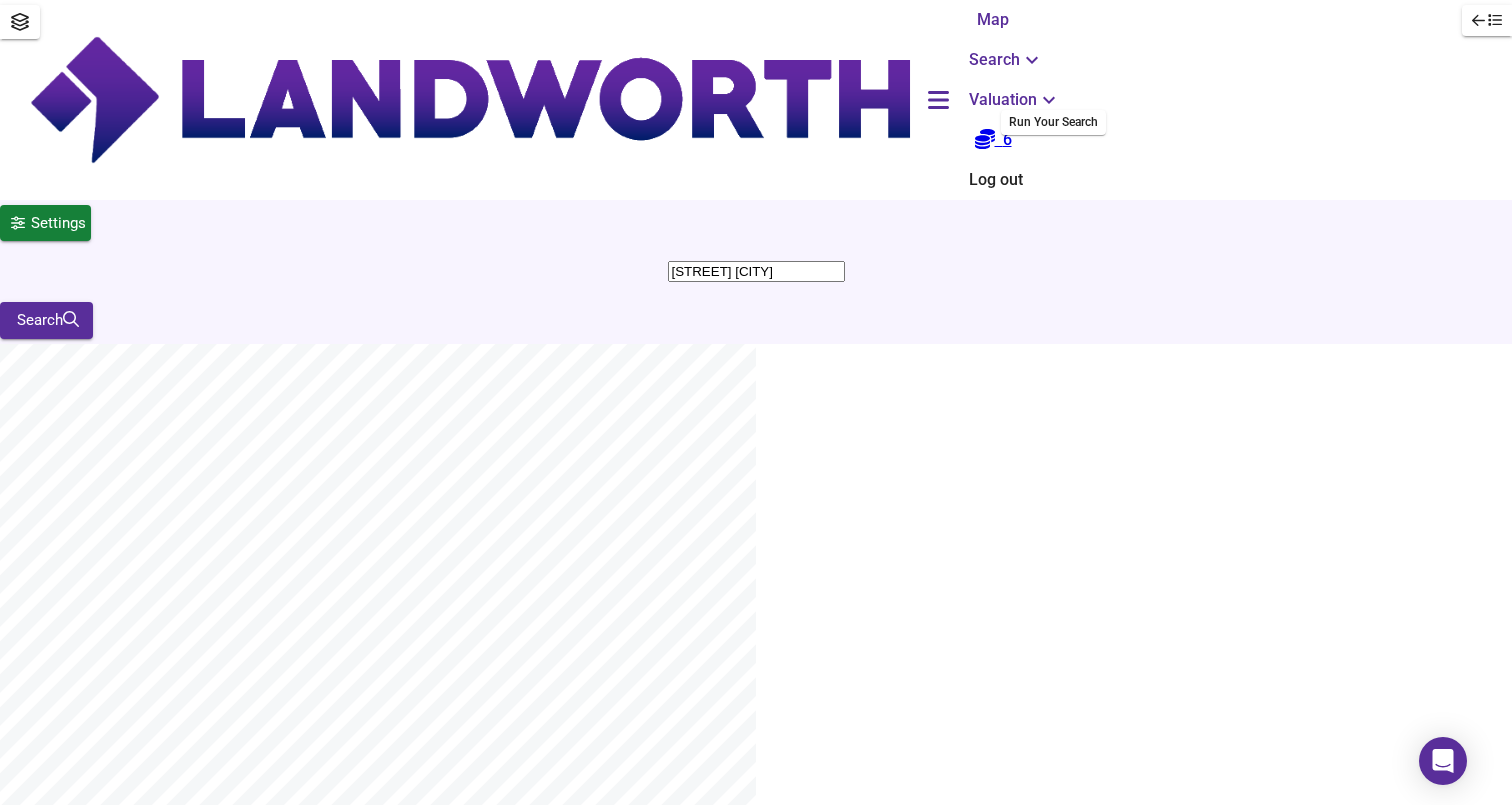 click on "Search" at bounding box center (46, 320) 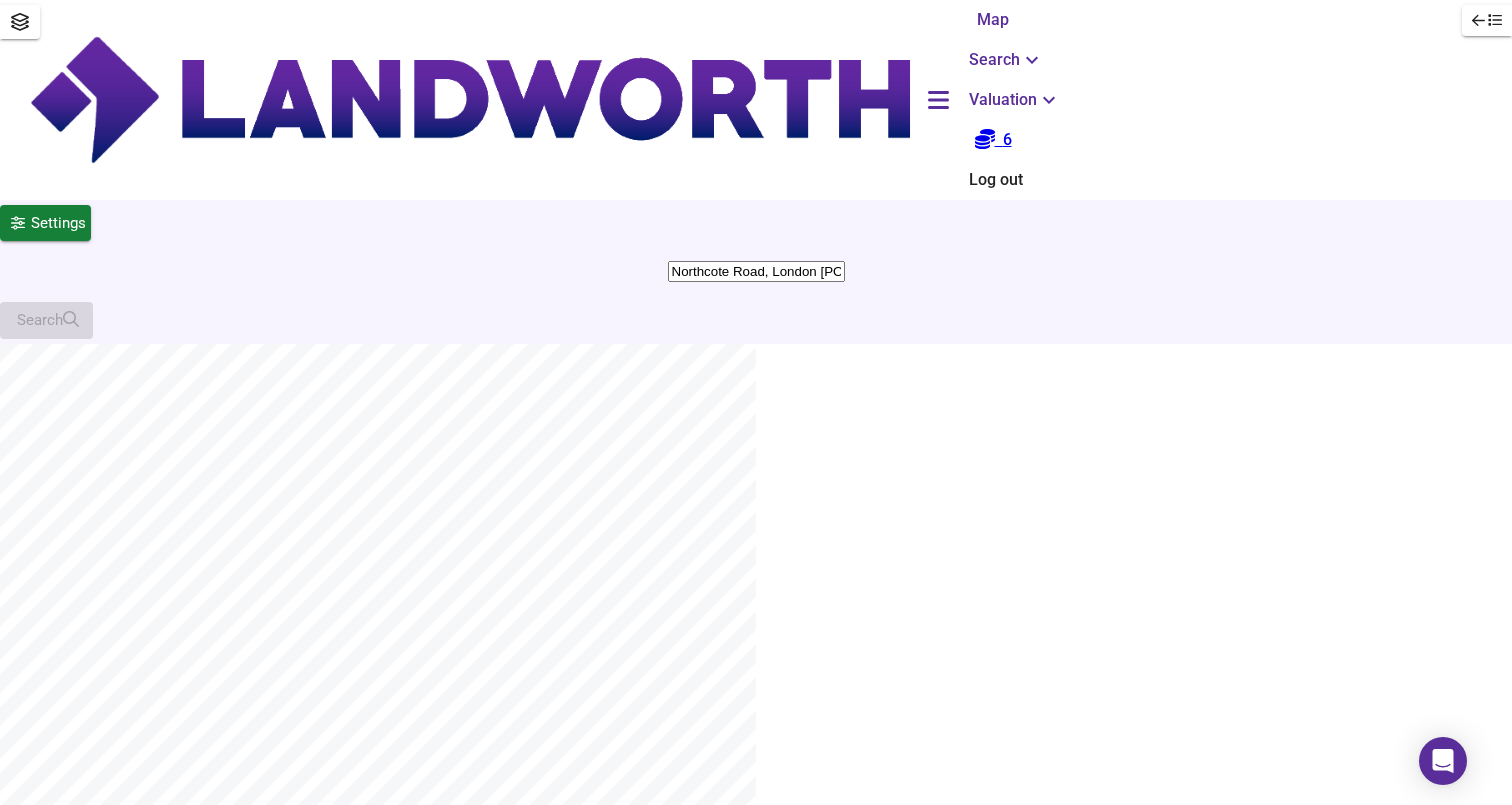 scroll, scrollTop: 0, scrollLeft: 0, axis: both 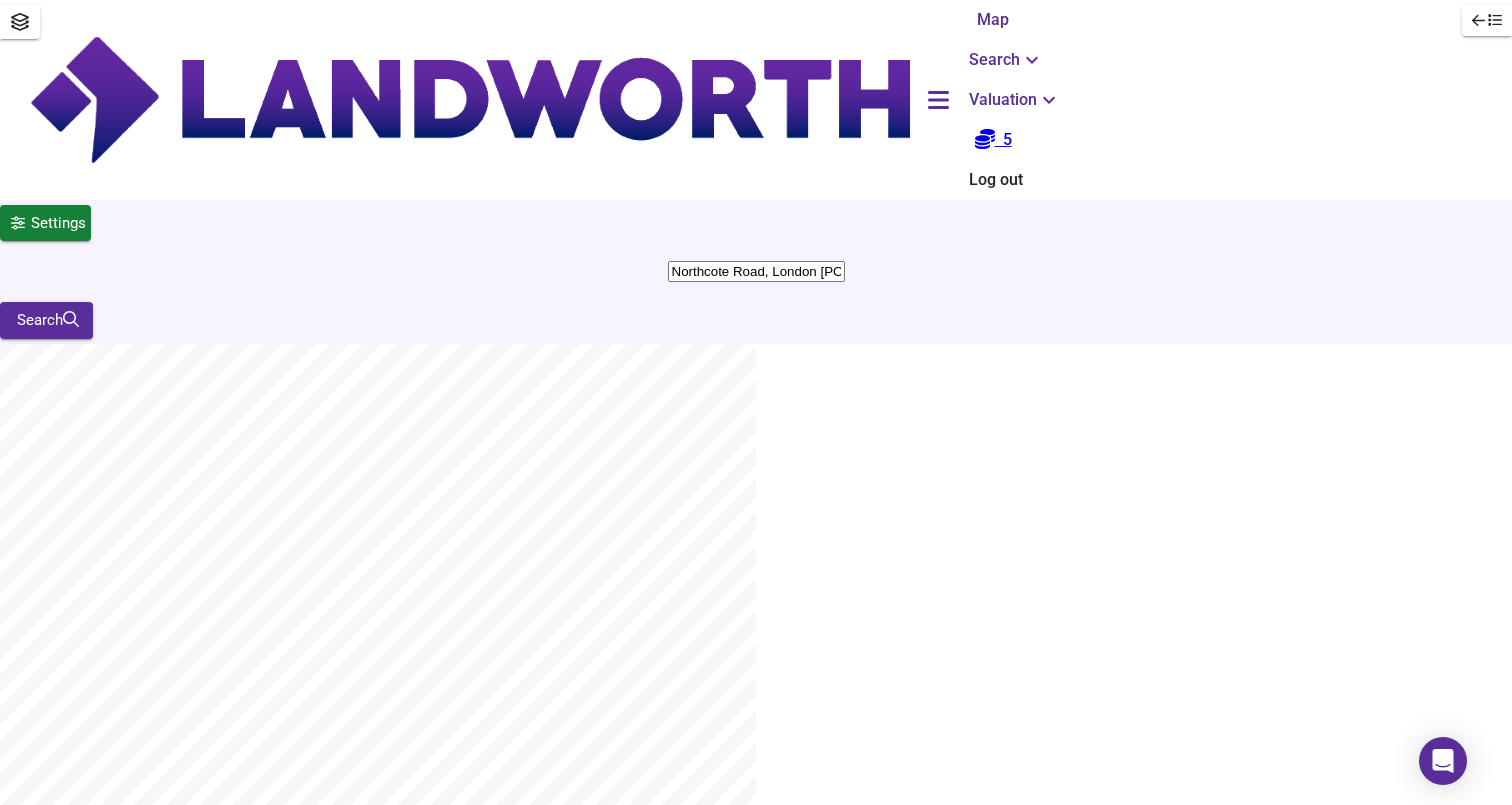 click on "Settings     [STREET], [CITY] [POSTAL_CODE]        Search" at bounding box center (756, 272) 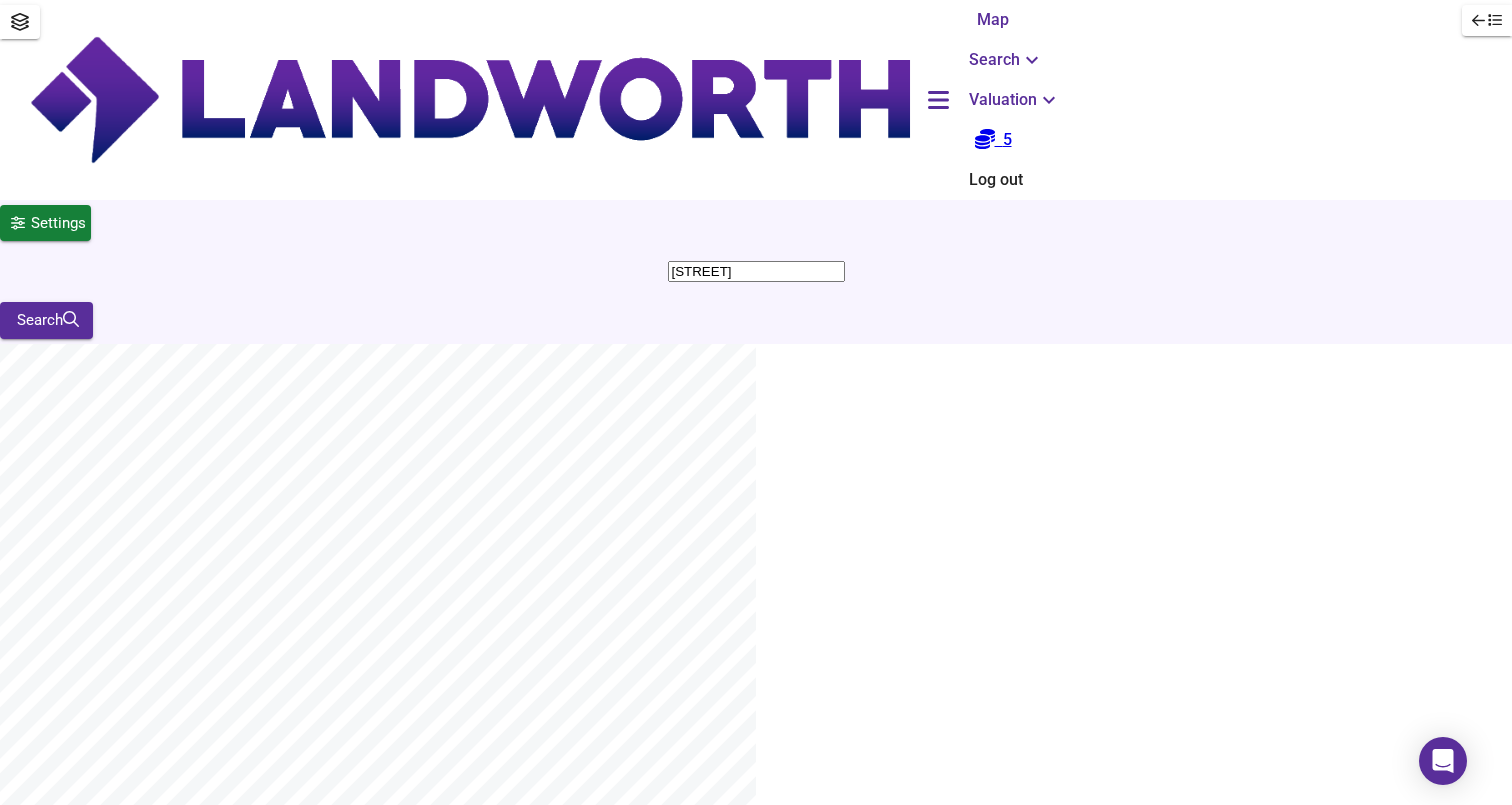 type on "[STREET]" 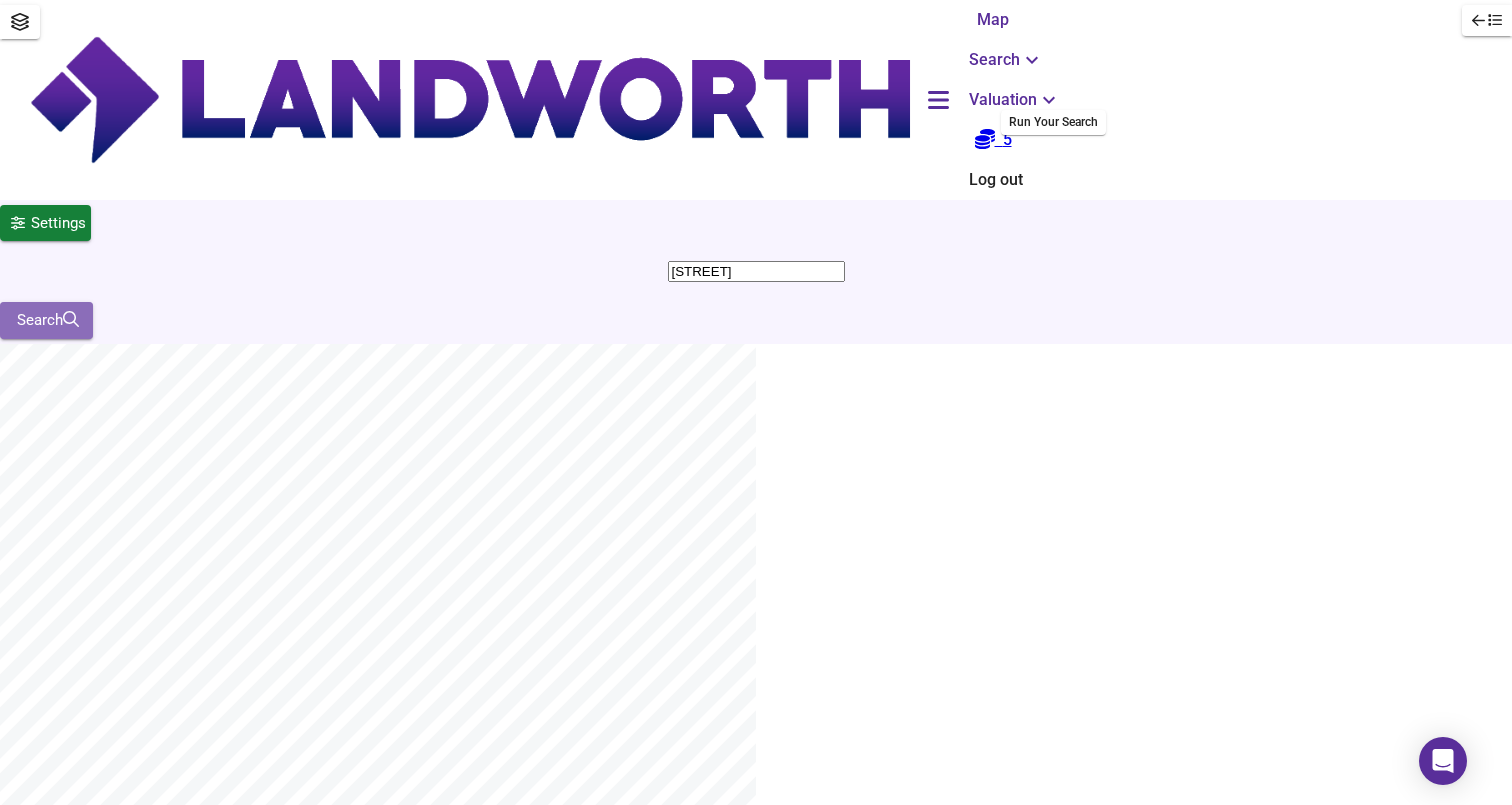 click on "Search" at bounding box center [46, 320] 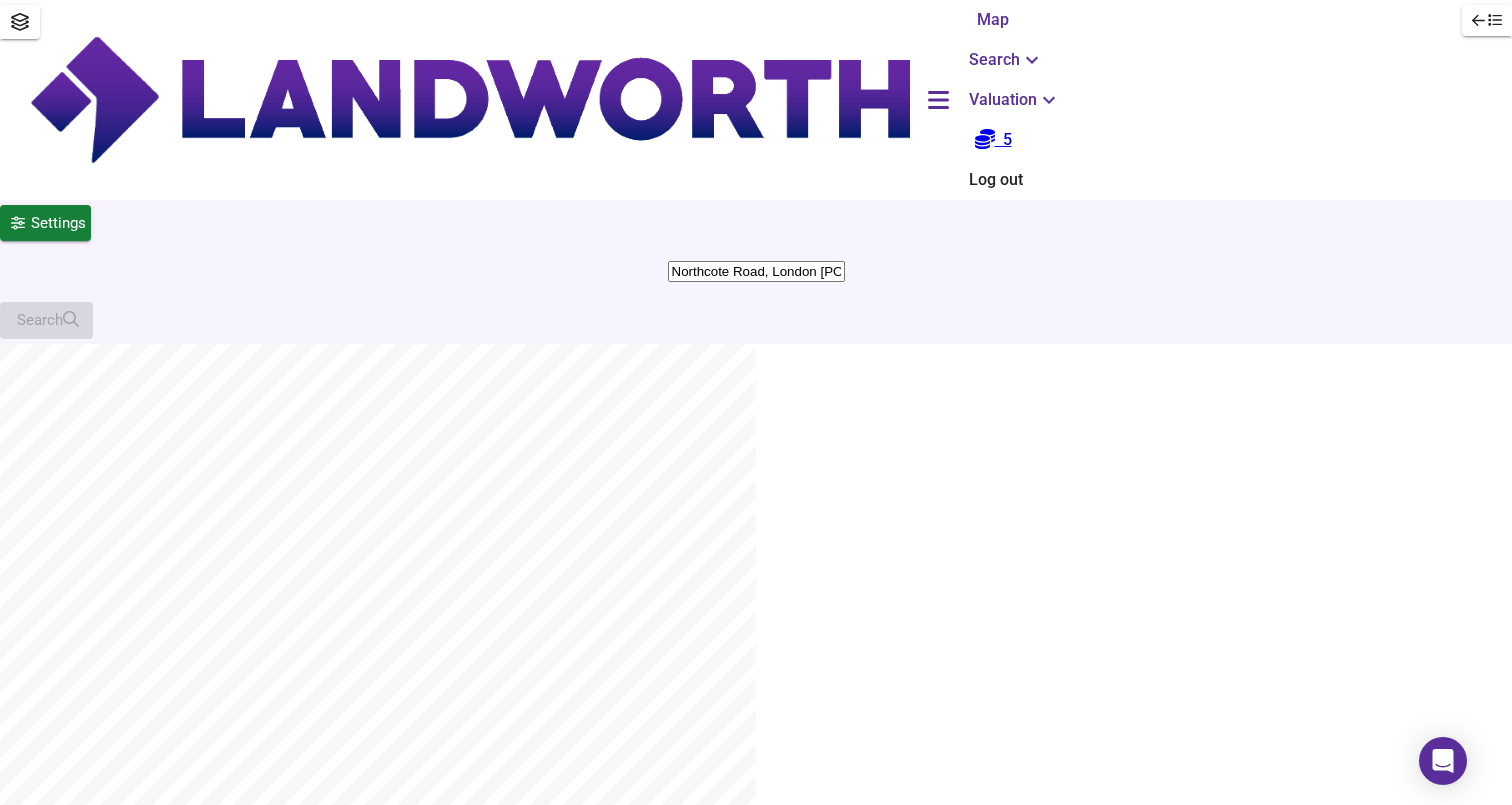 click on "Map" at bounding box center (993, 20) 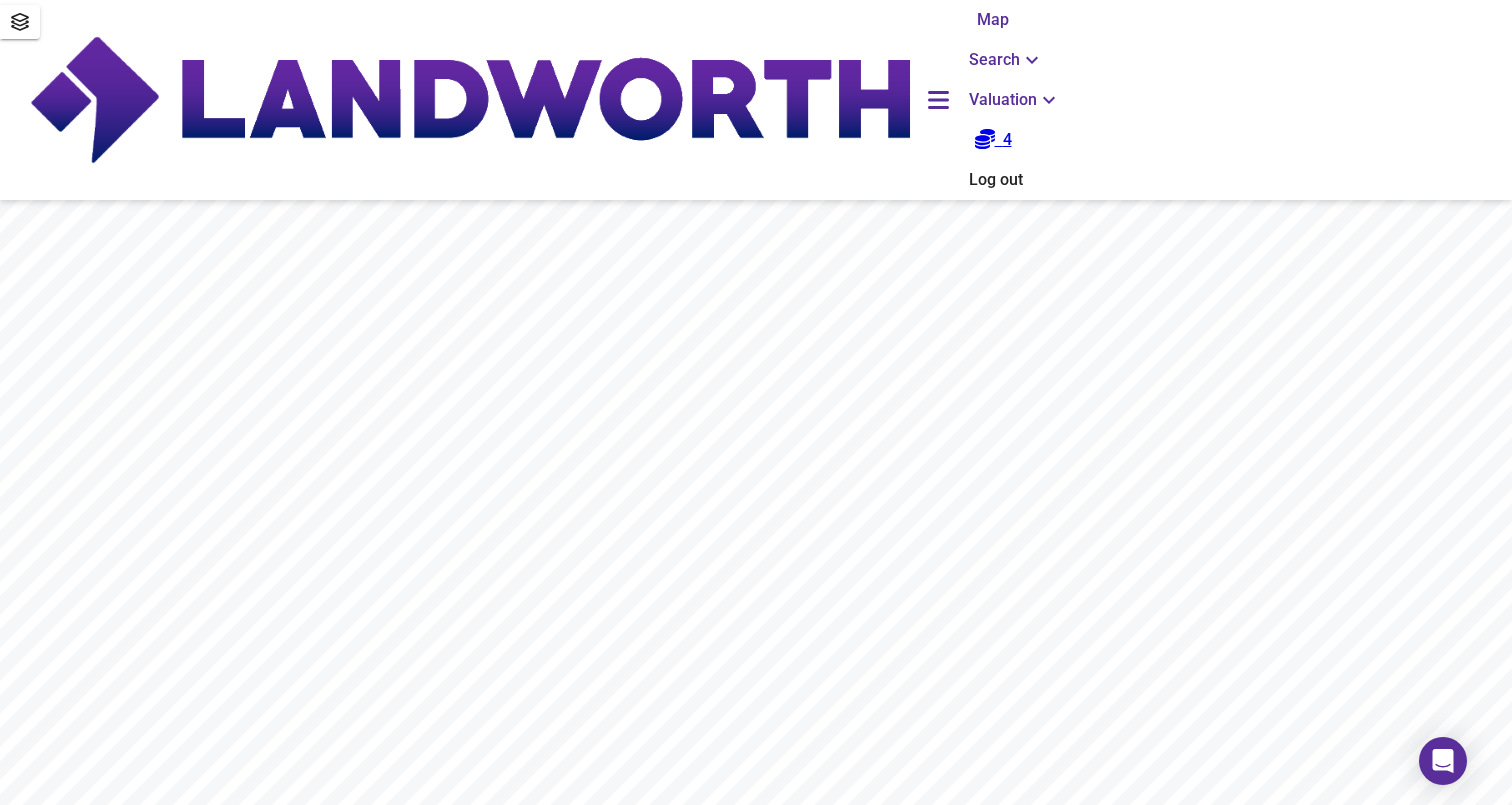 click on "Search" at bounding box center [1006, 60] 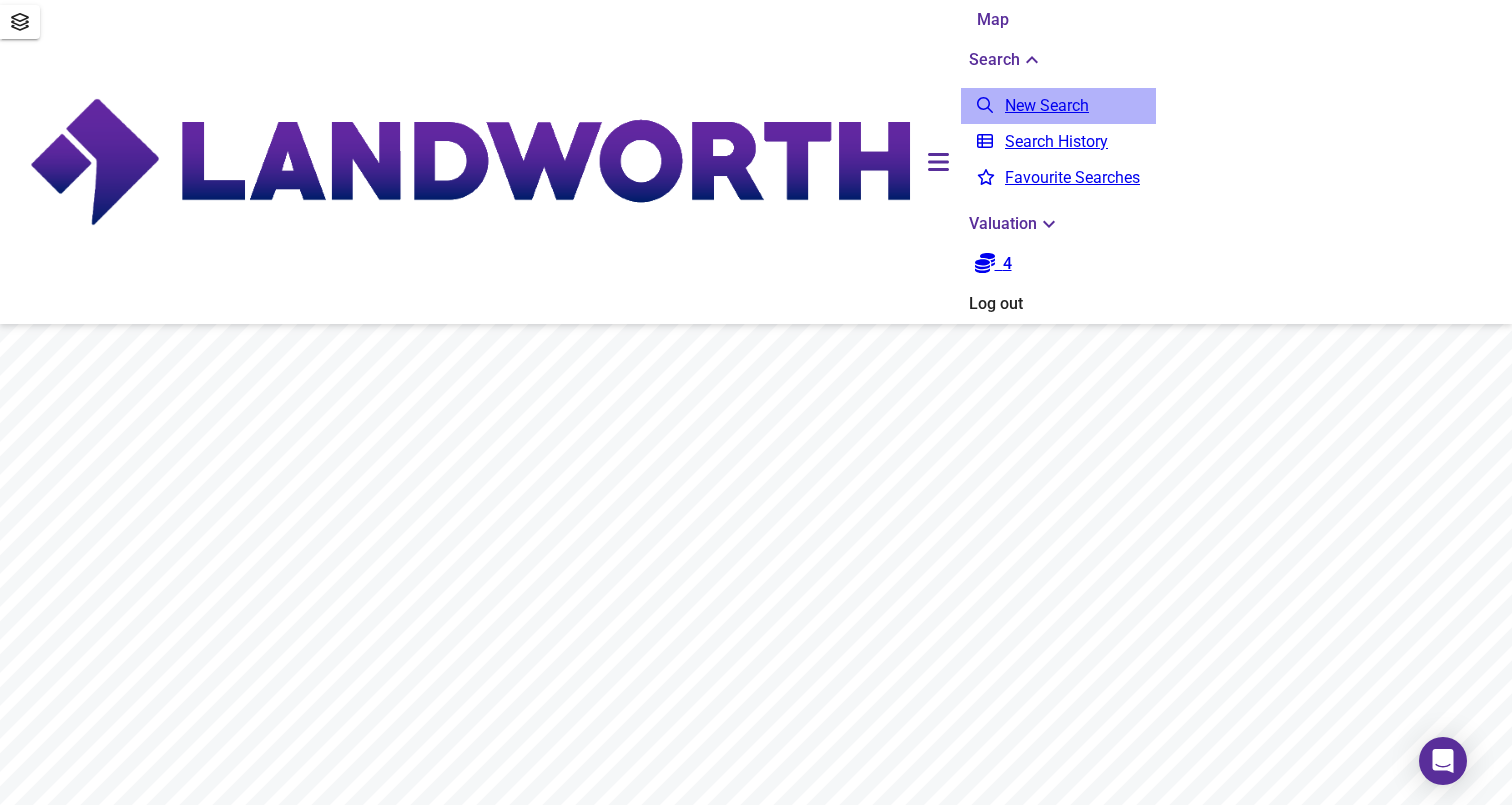 click on "New Search" at bounding box center (1058, 106) 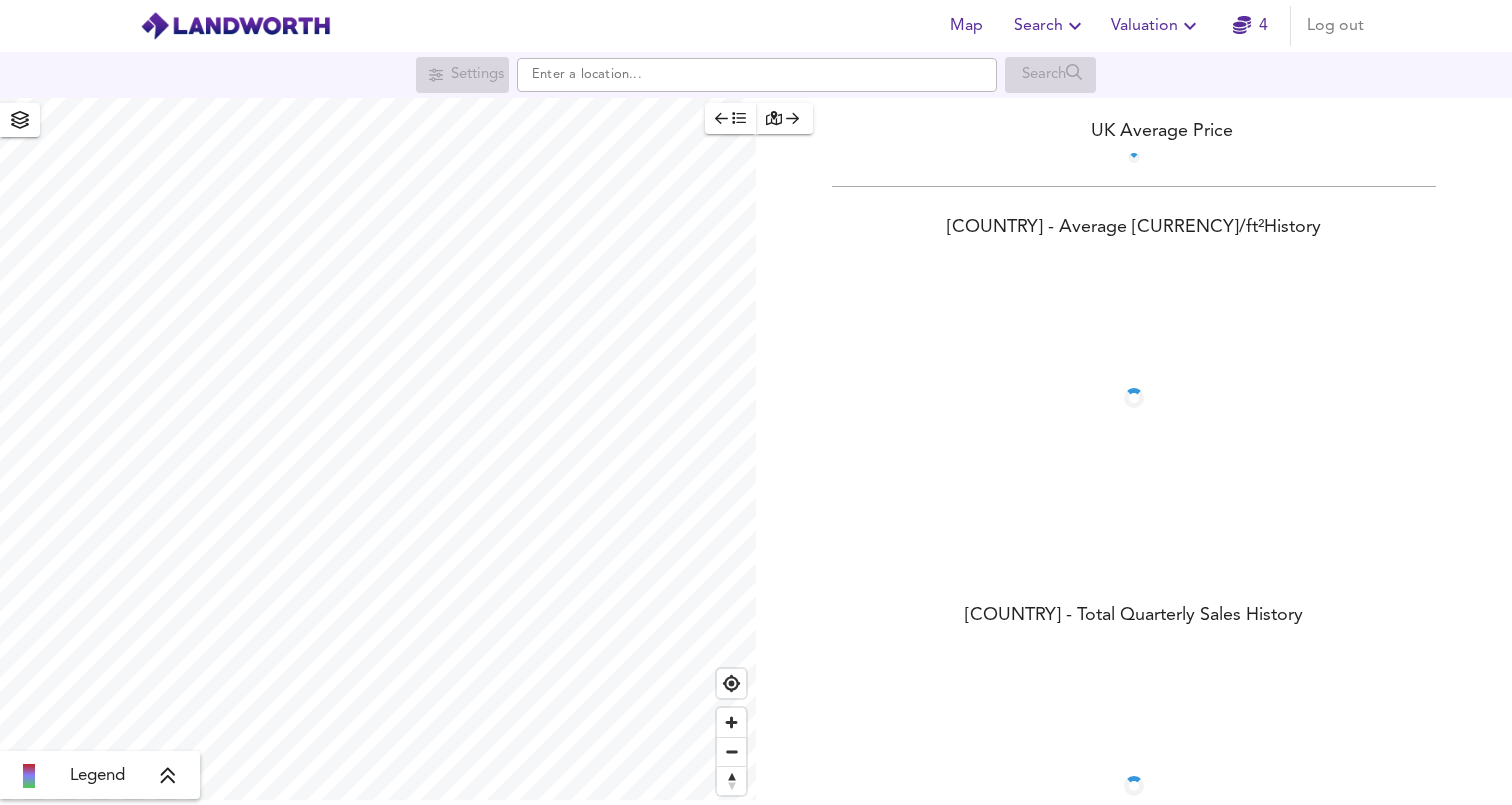 scroll, scrollTop: 0, scrollLeft: 0, axis: both 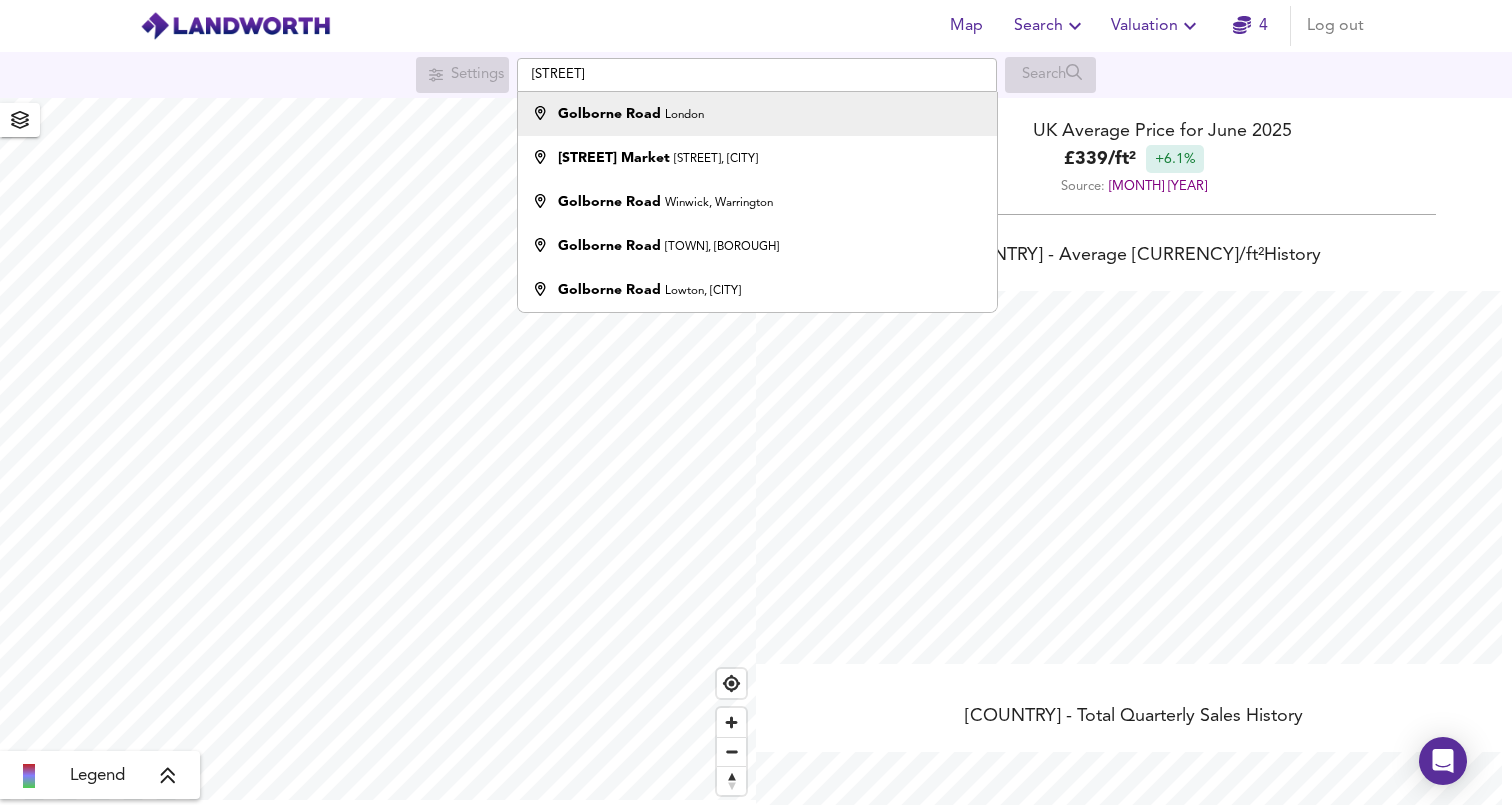 type on "[STREET]" 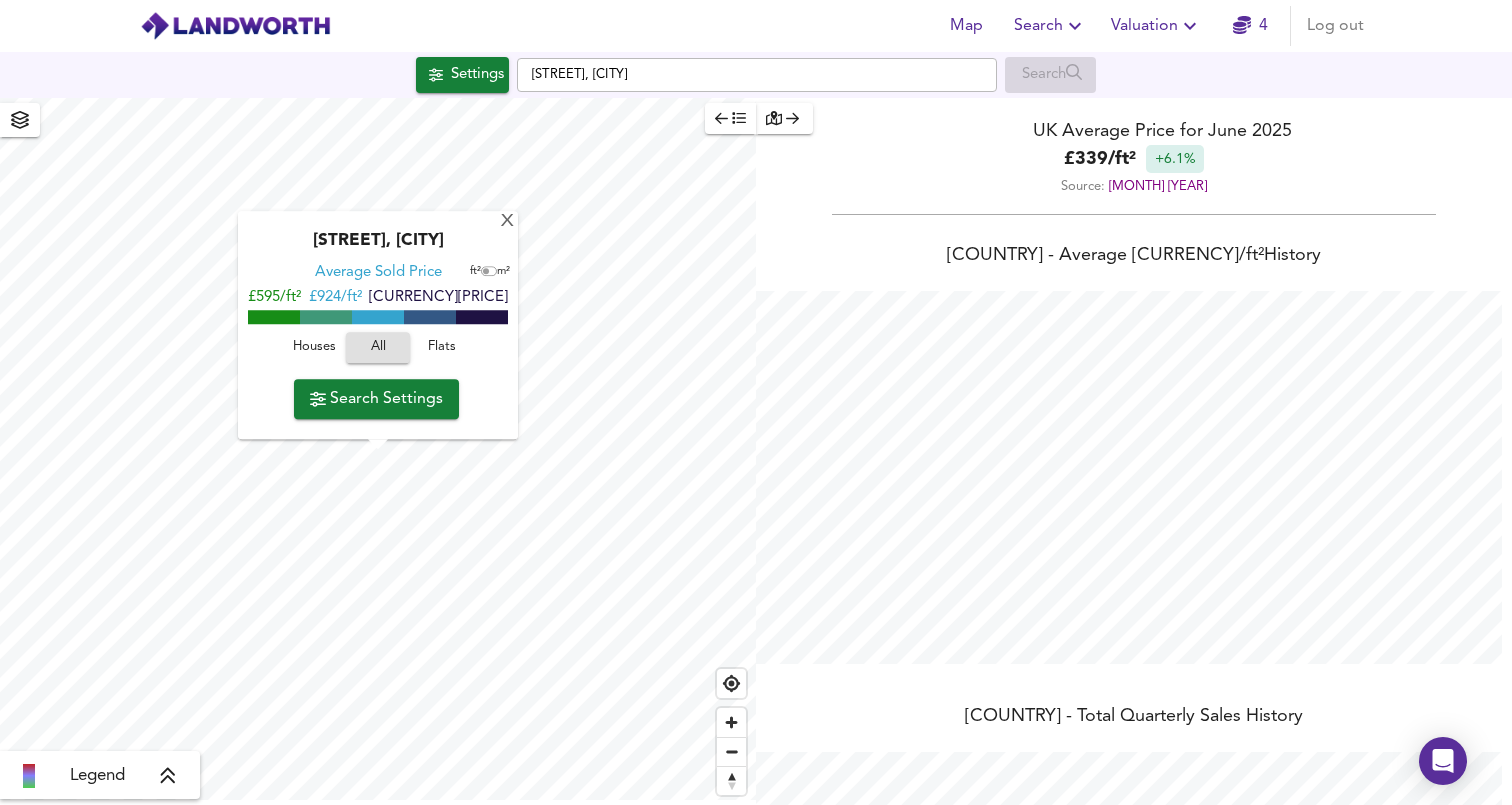 click on "Flats" at bounding box center [314, 348] 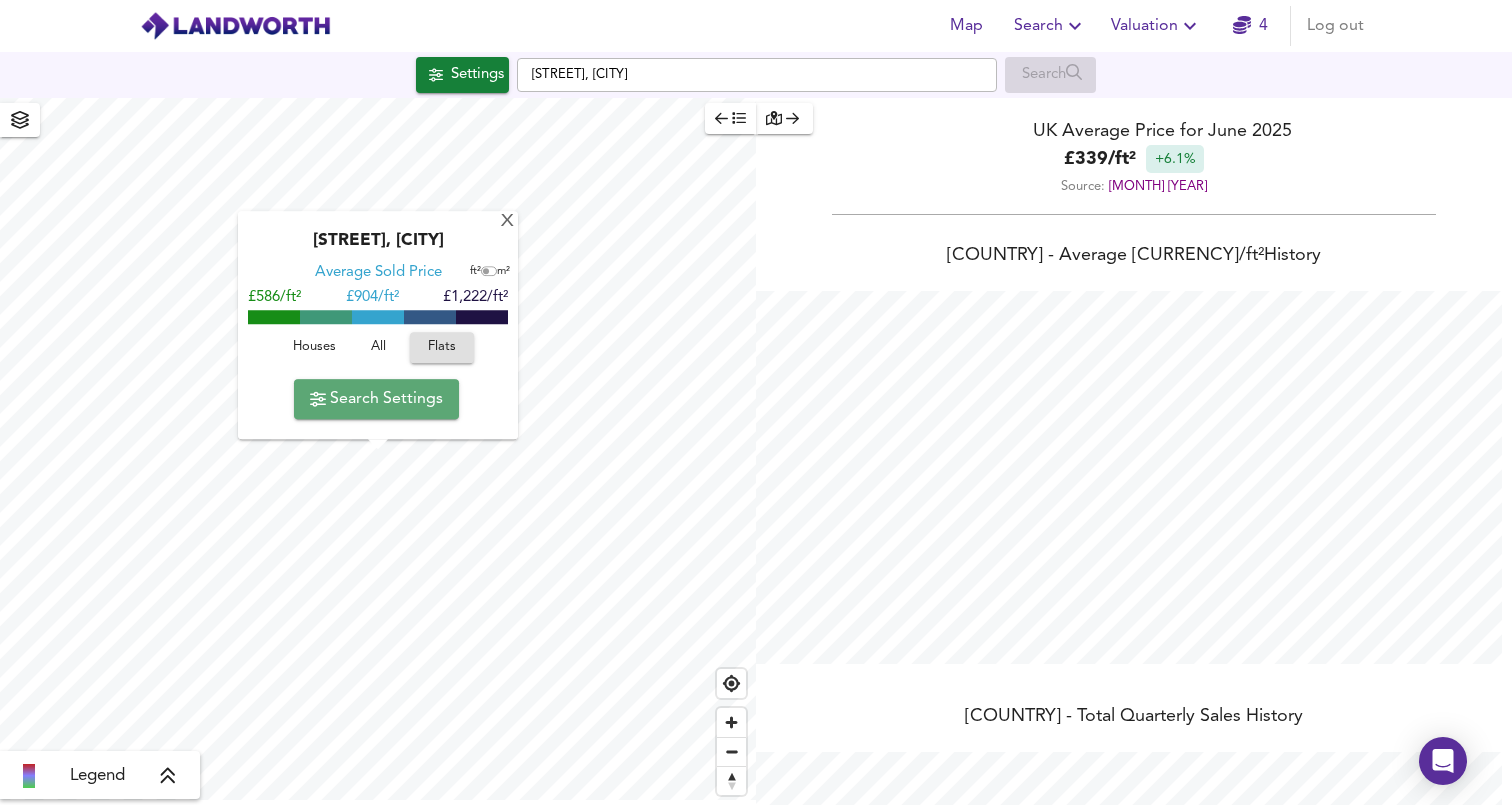 click on "Search Settings" at bounding box center [376, 399] 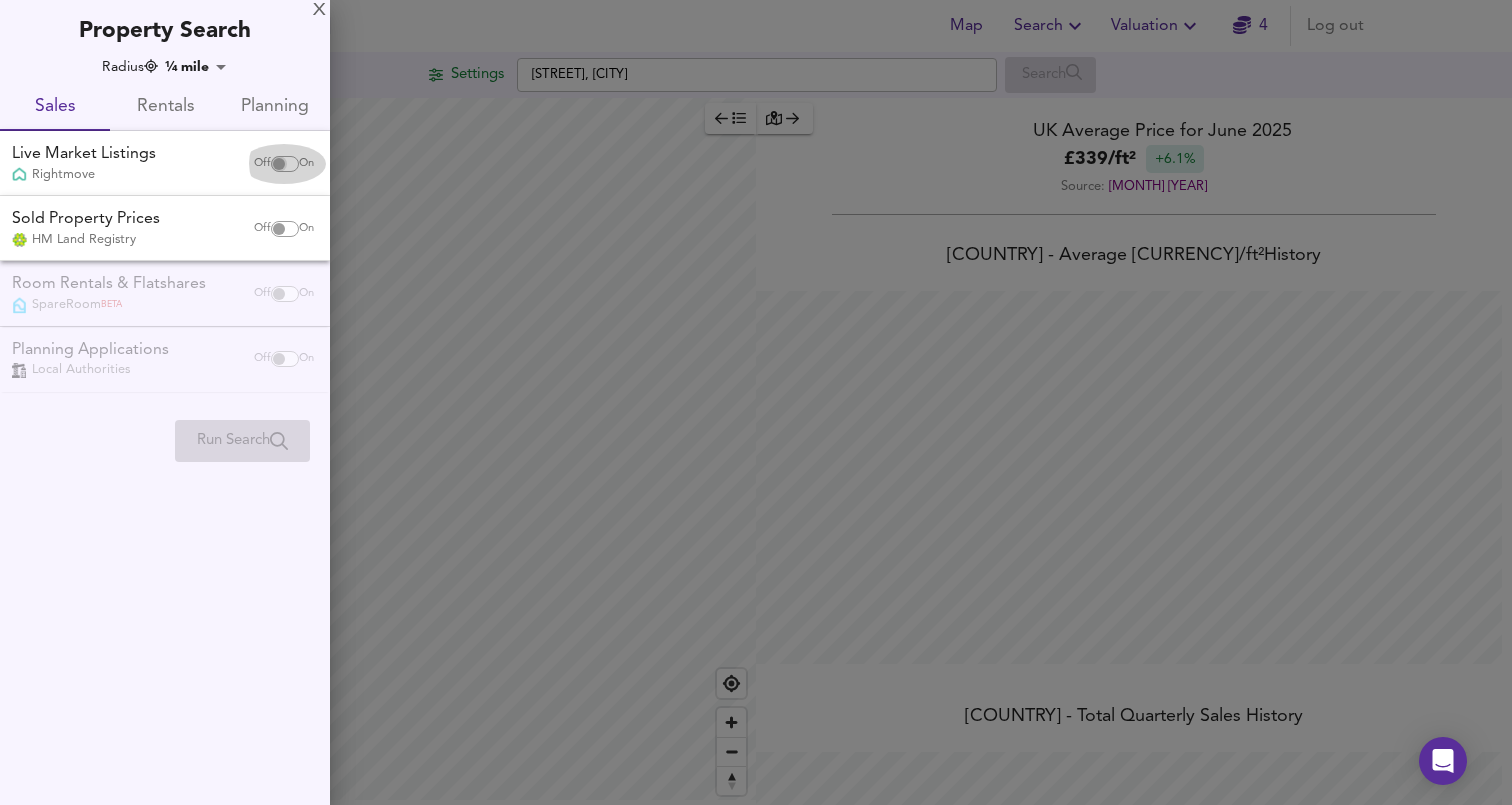 click at bounding box center [279, 164] 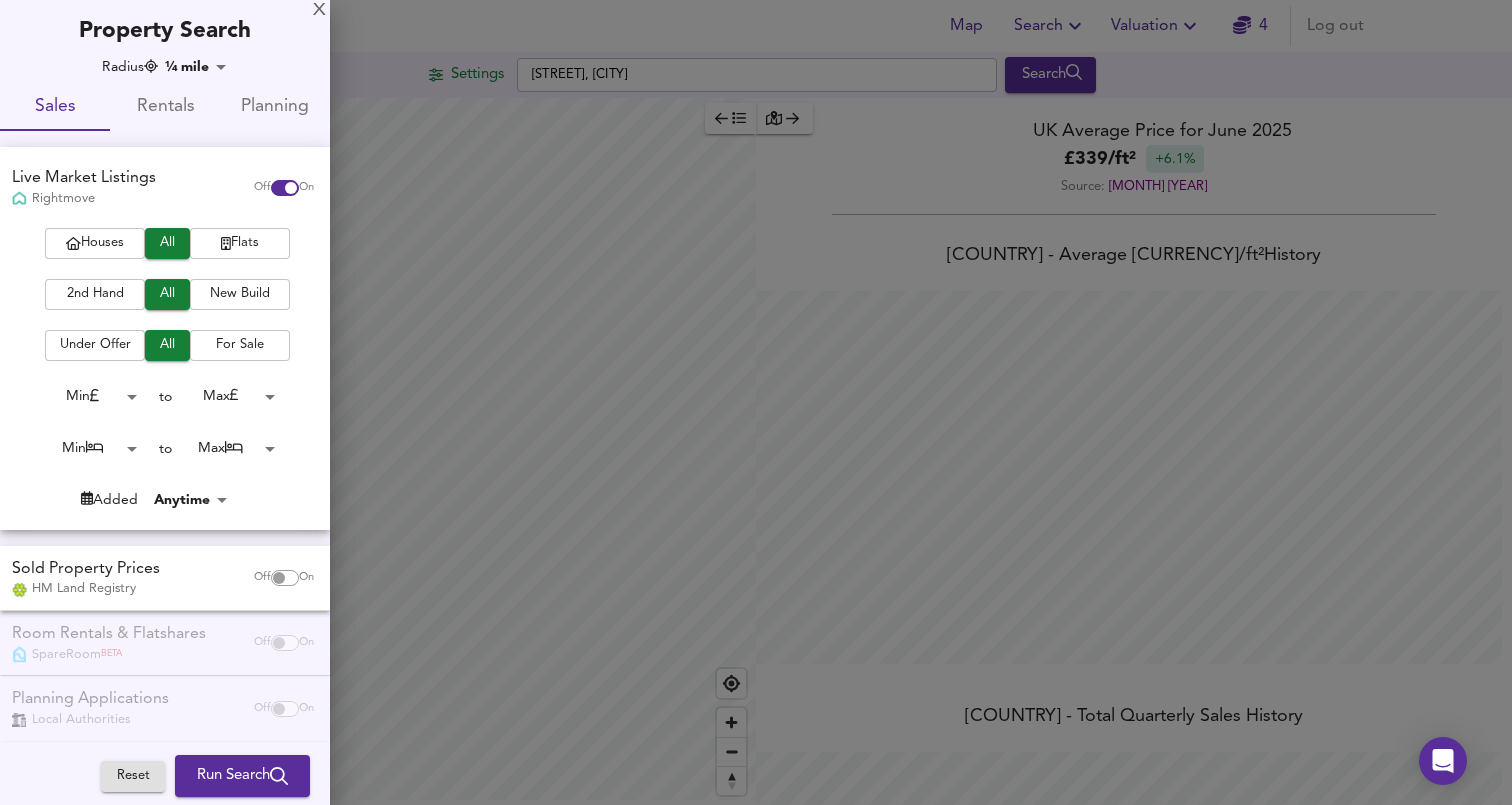 click on "Run Search" at bounding box center [242, 776] 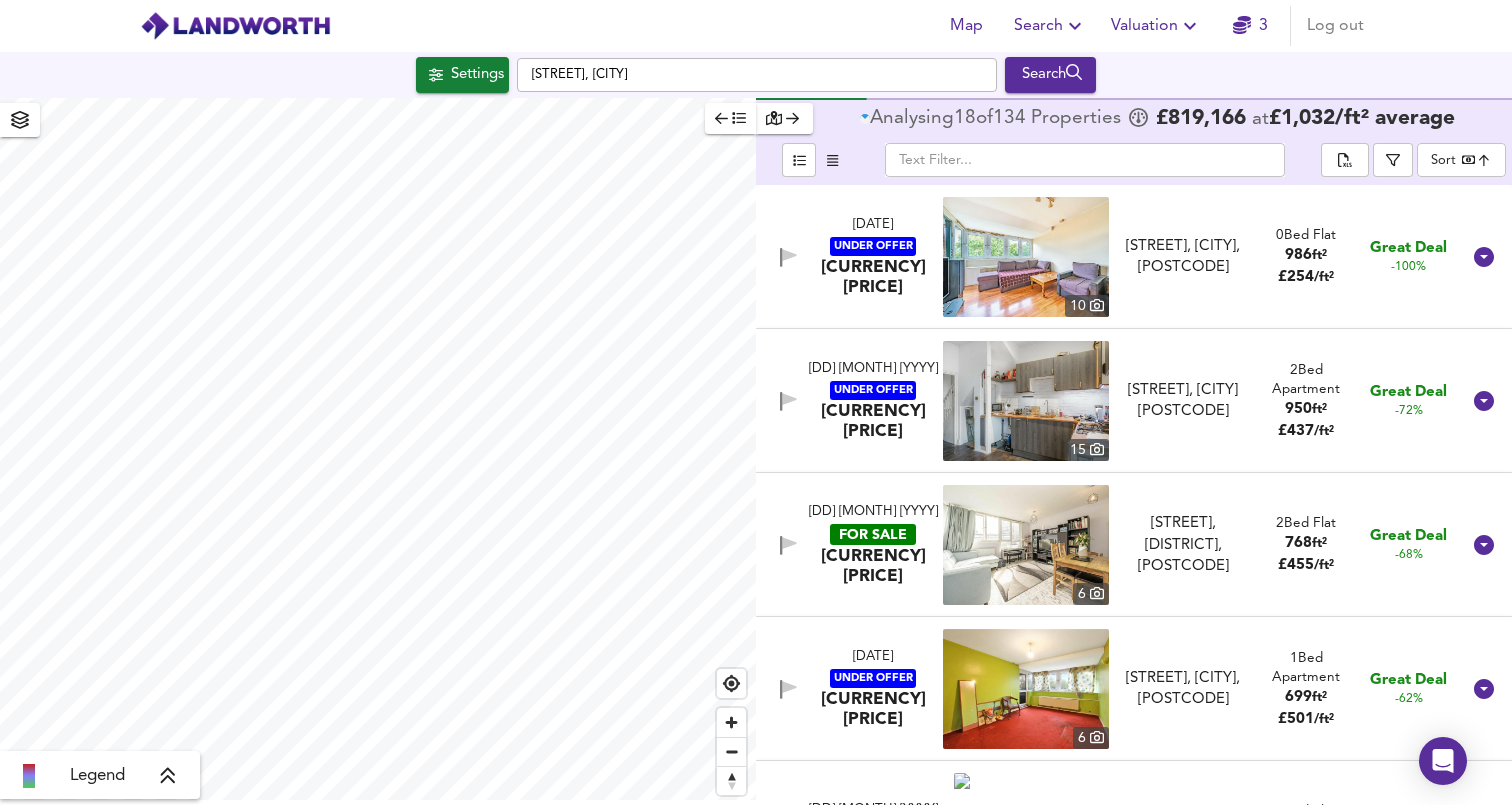 scroll, scrollTop: 0, scrollLeft: 0, axis: both 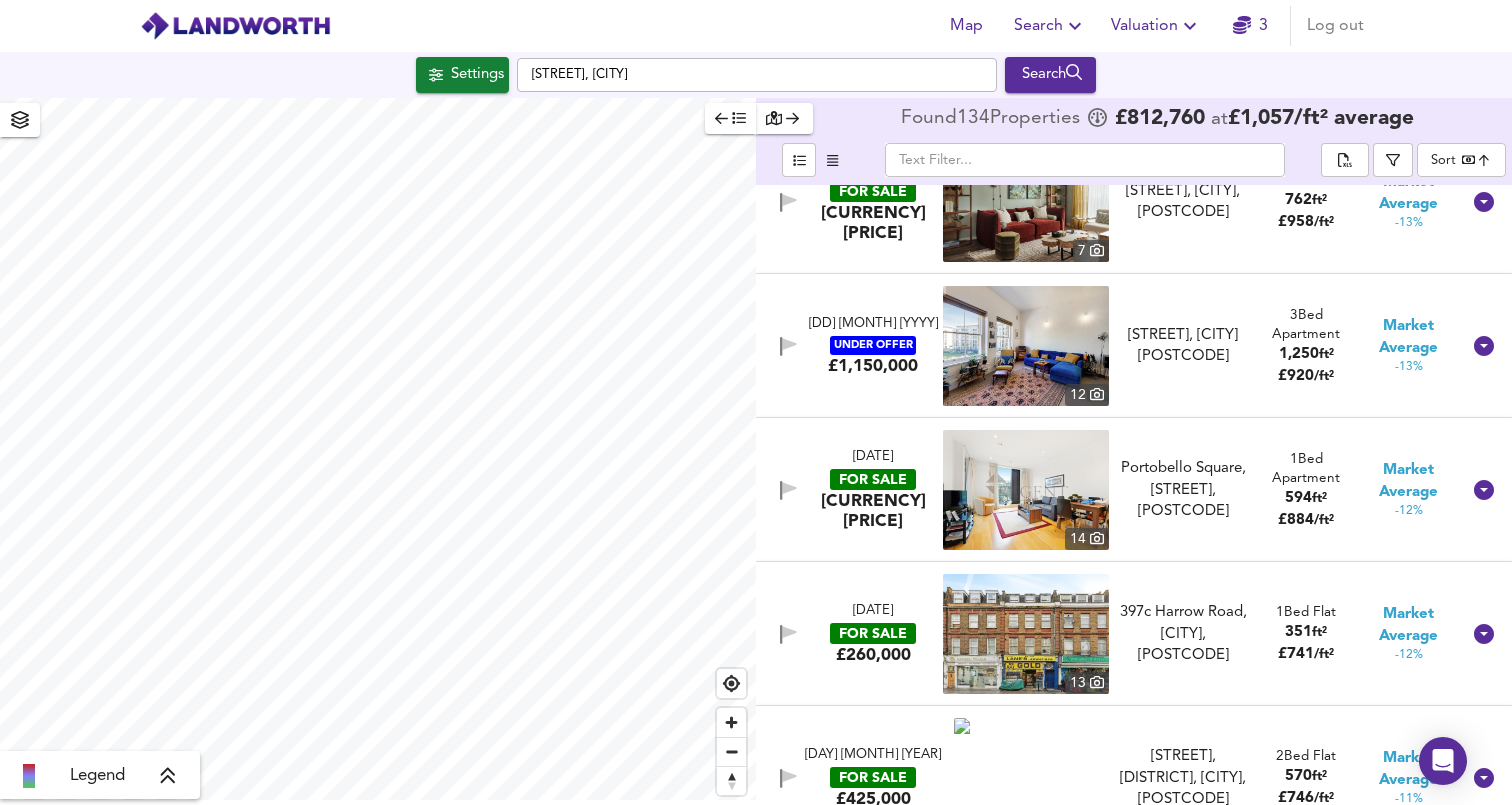 click at bounding box center [1026, 346] 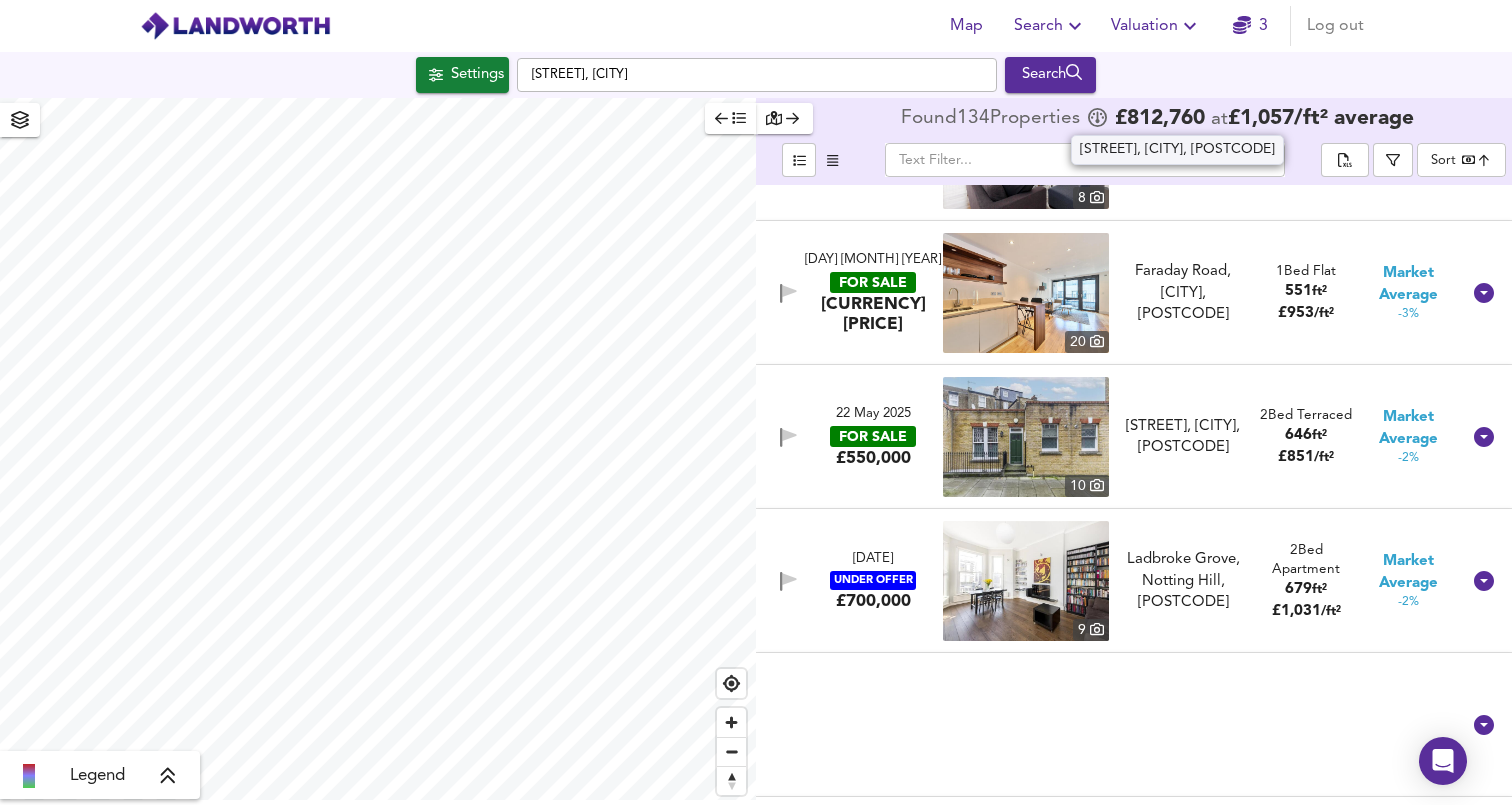 scroll, scrollTop: 5940, scrollLeft: 0, axis: vertical 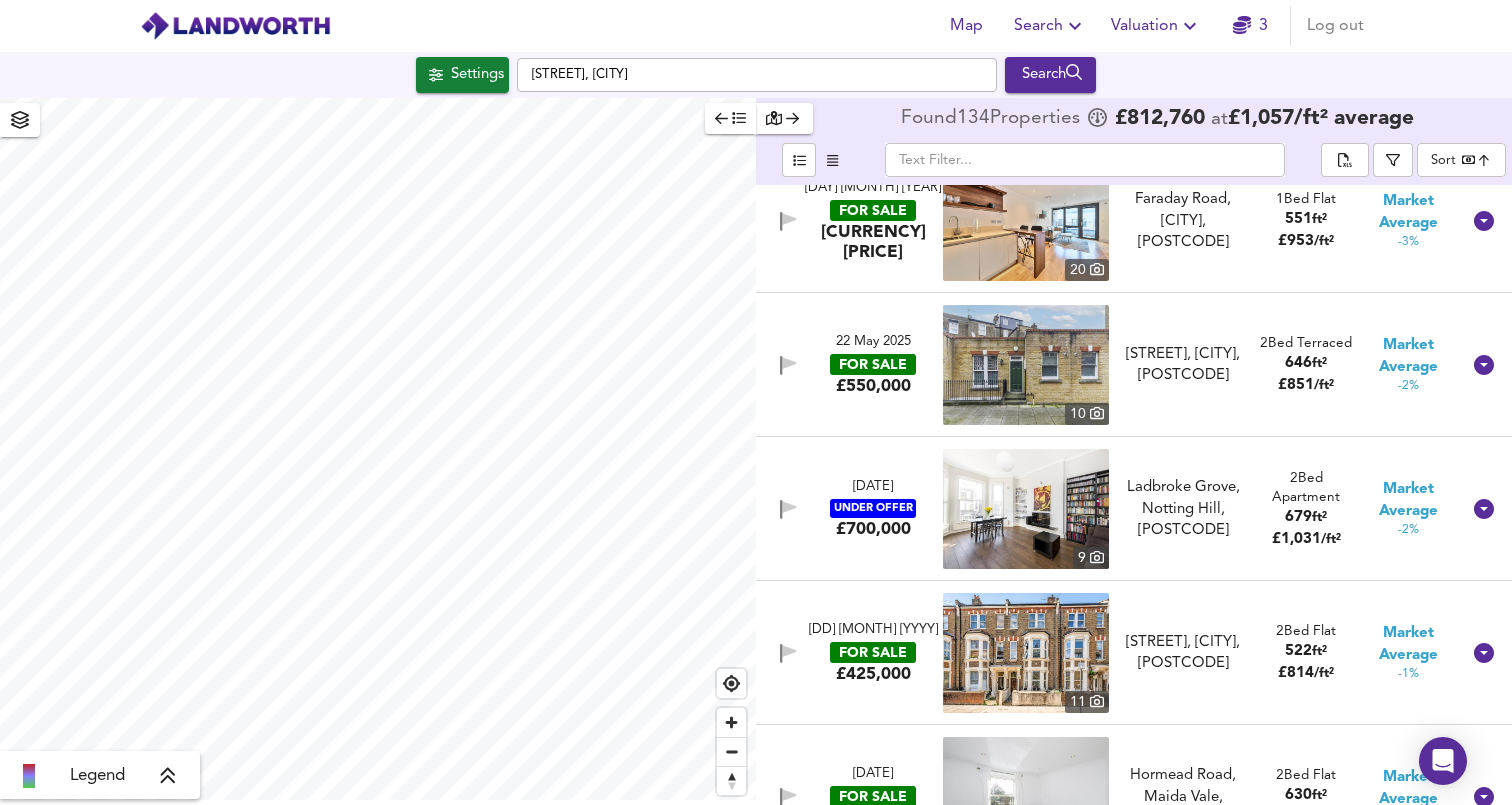 click at bounding box center [1026, 365] 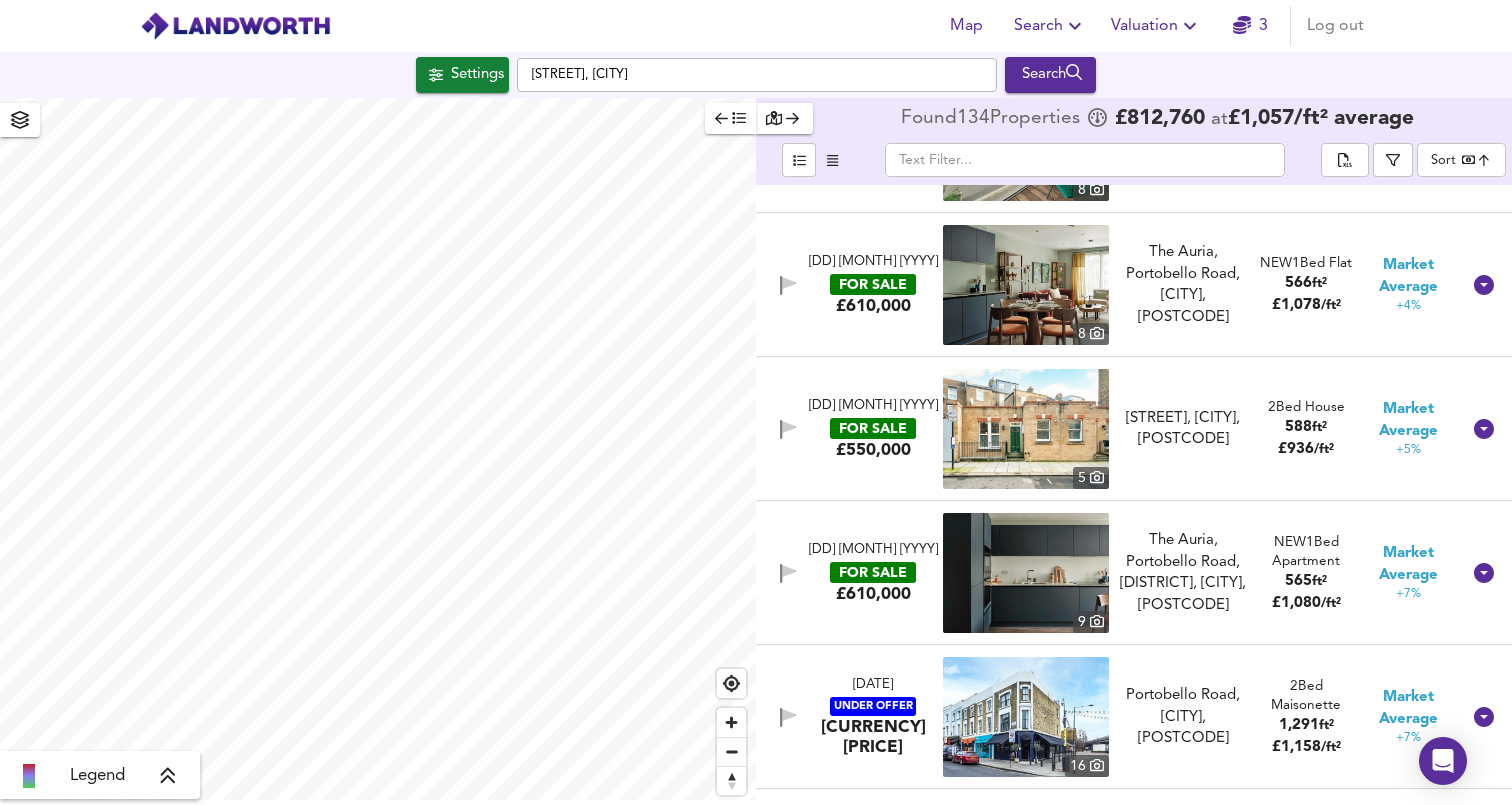 scroll, scrollTop: 8216, scrollLeft: 0, axis: vertical 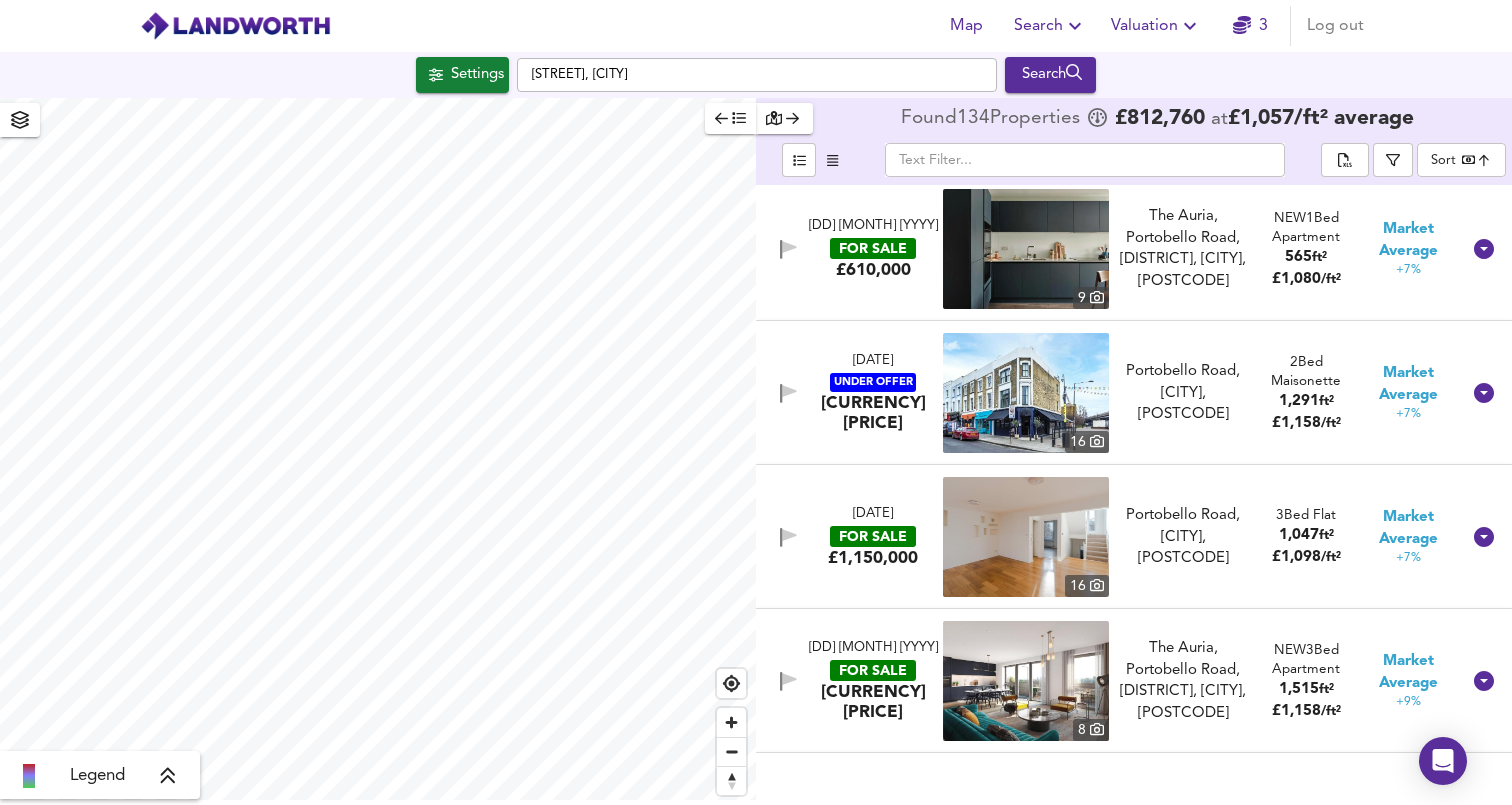 click at bounding box center [1026, 393] 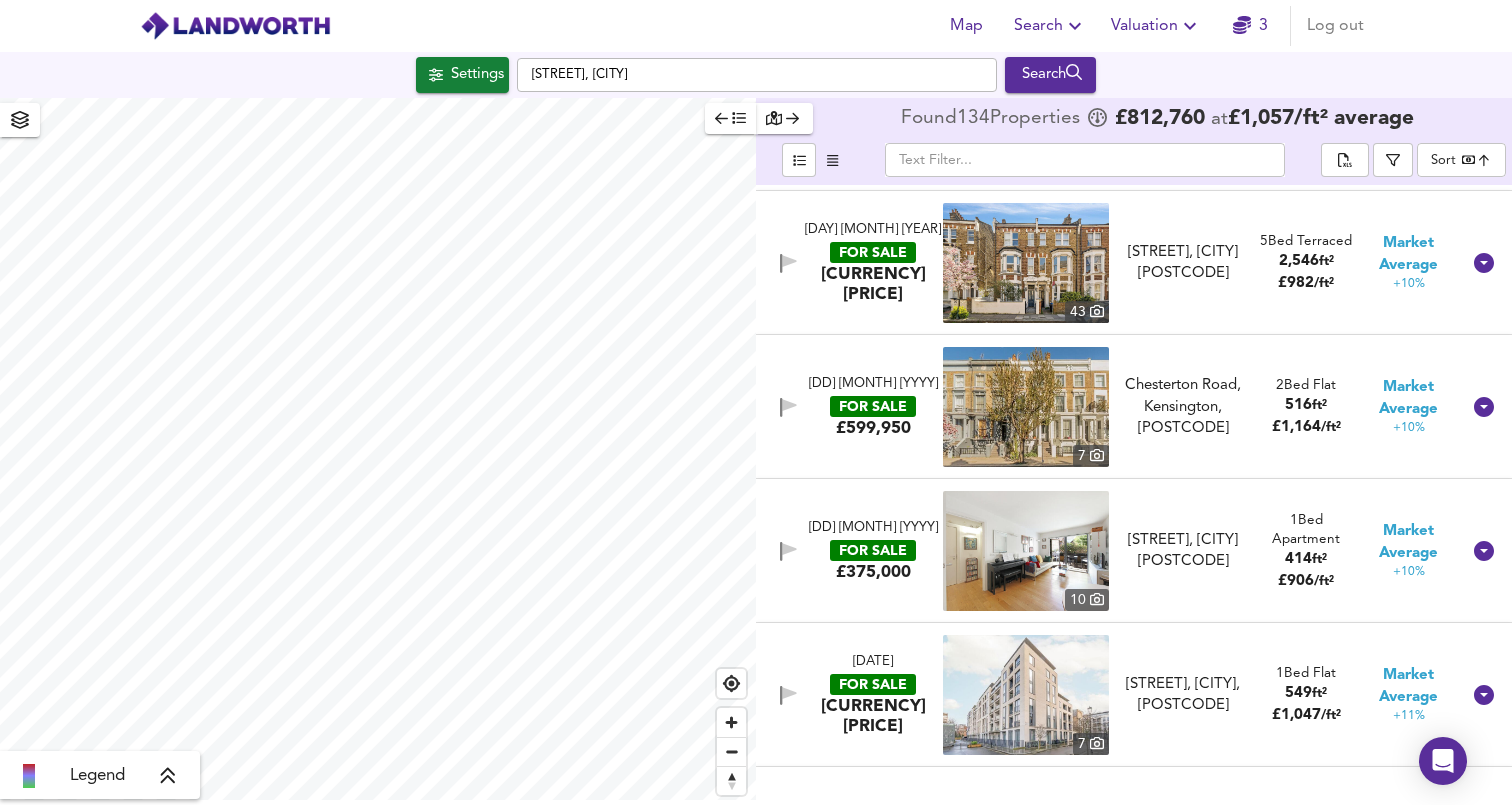 scroll, scrollTop: 8756, scrollLeft: 0, axis: vertical 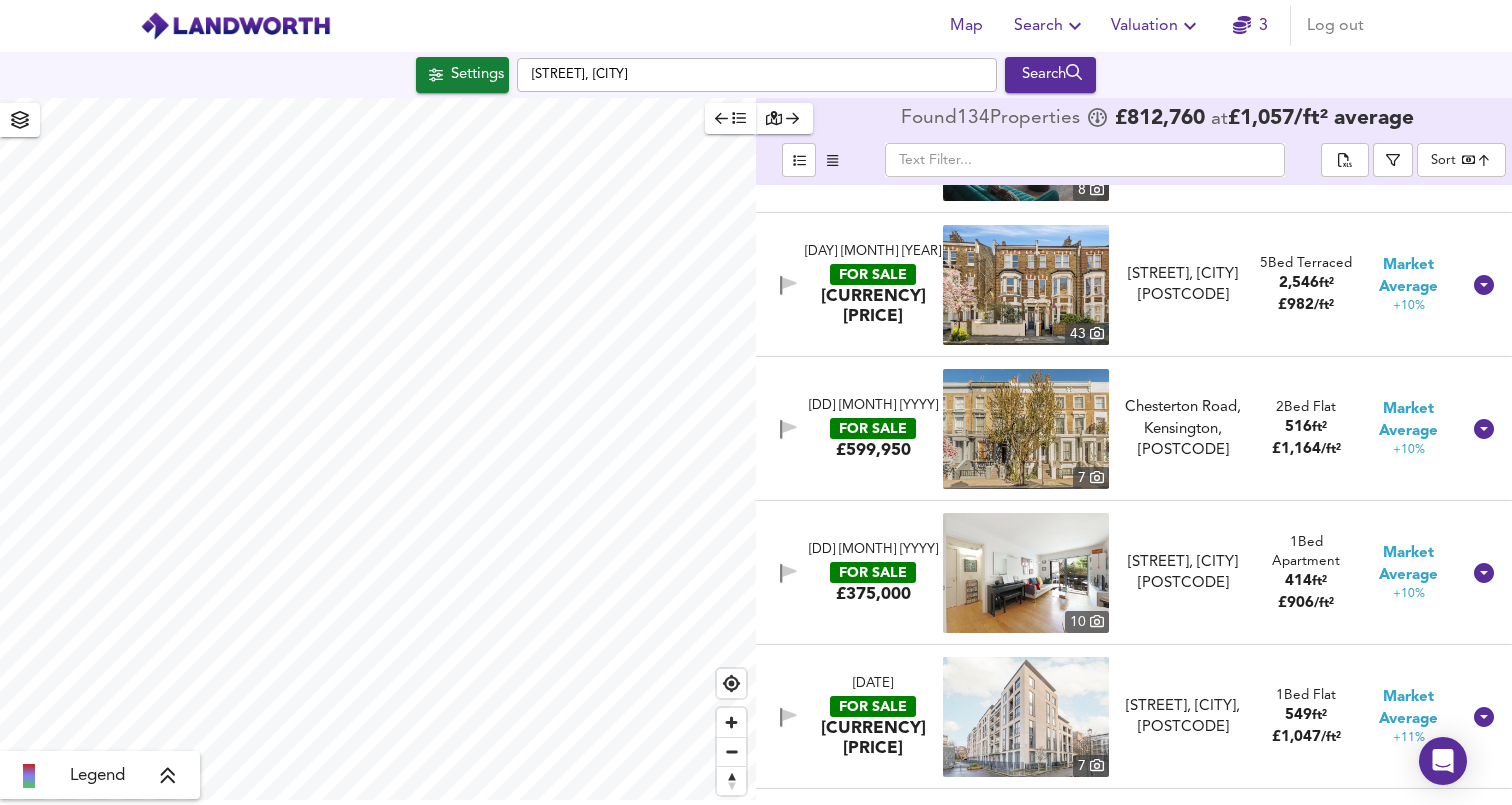 click at bounding box center (1026, 285) 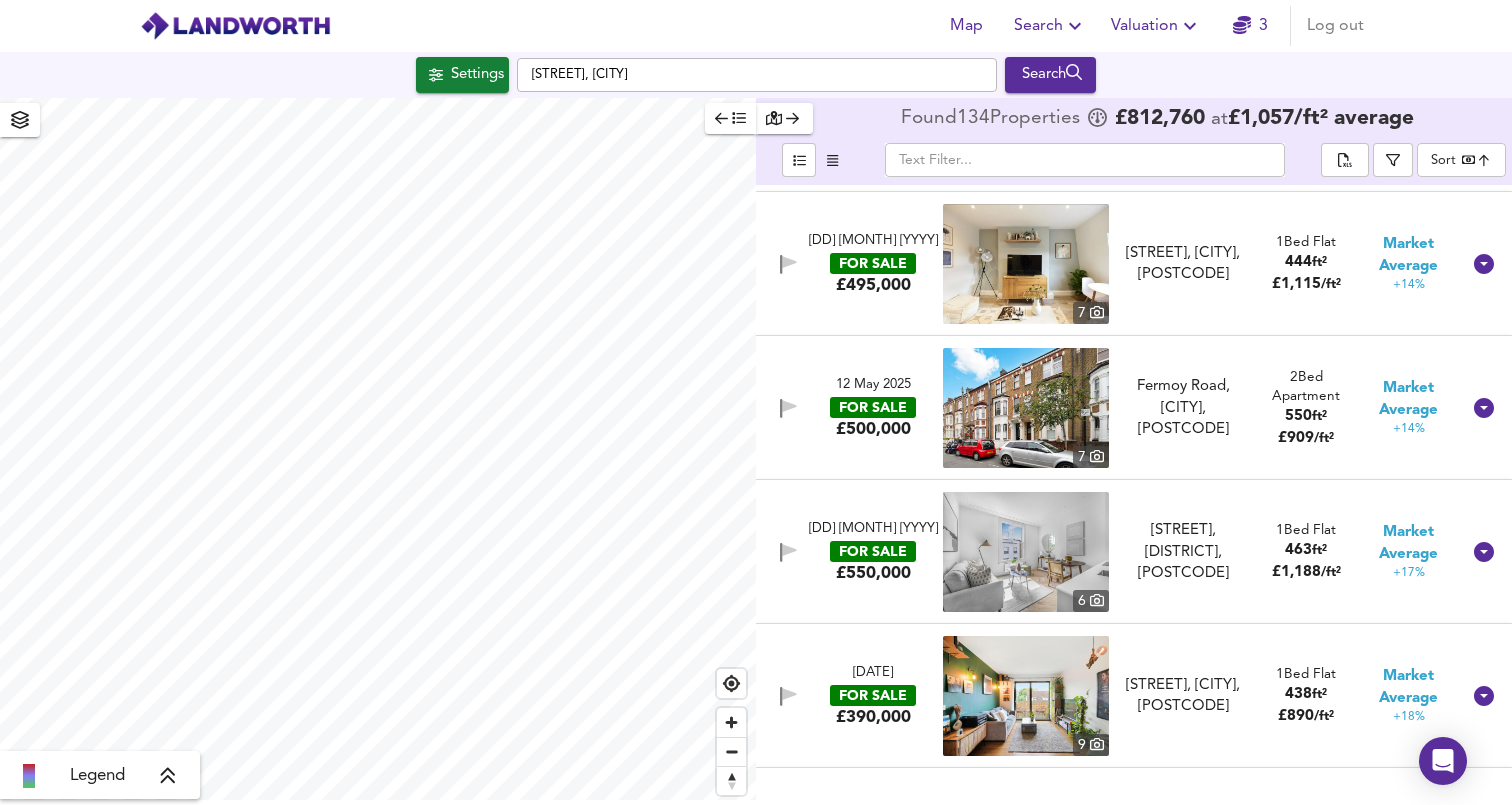 scroll, scrollTop: 10654, scrollLeft: 0, axis: vertical 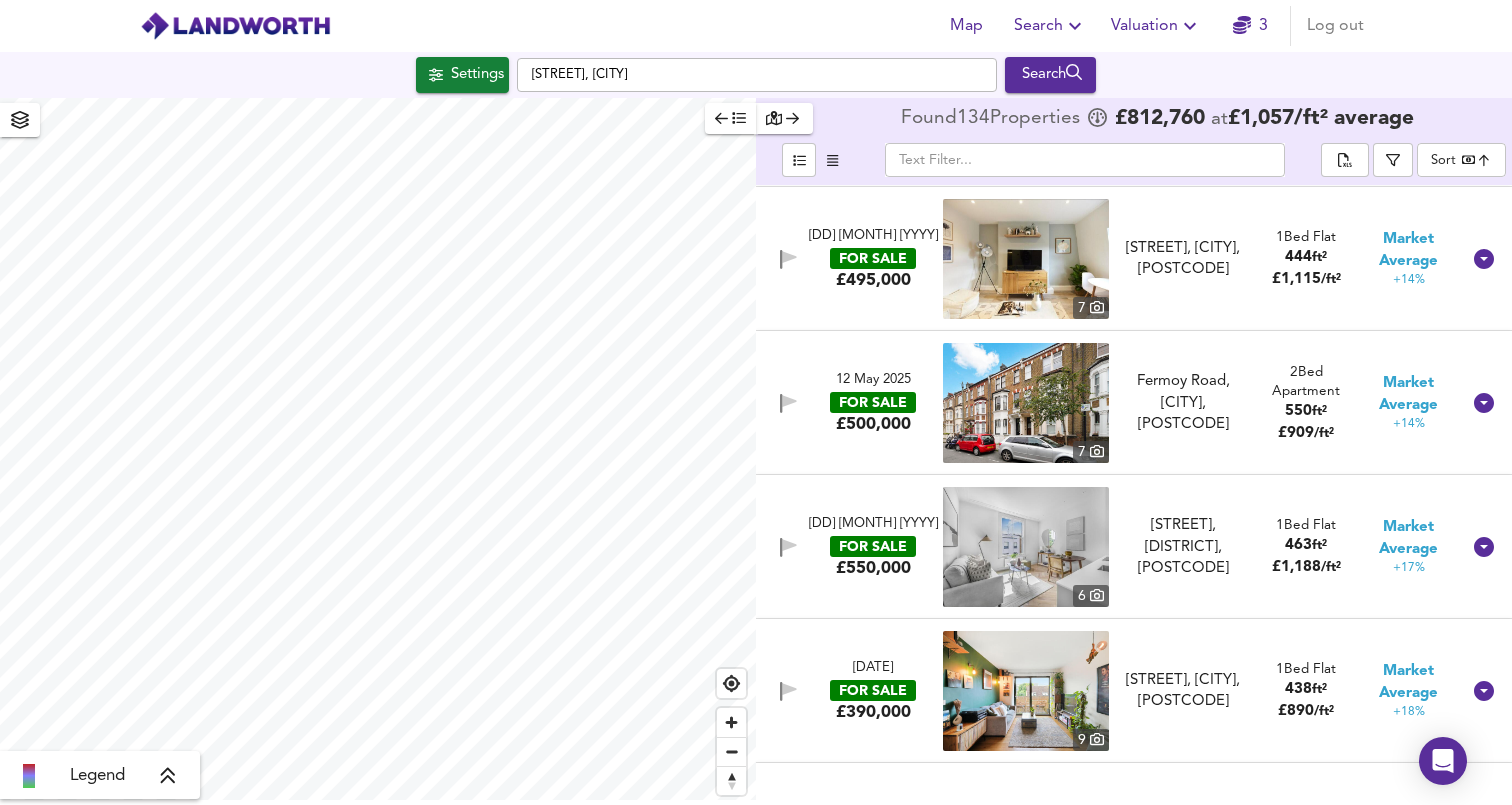 click at bounding box center [1026, 403] 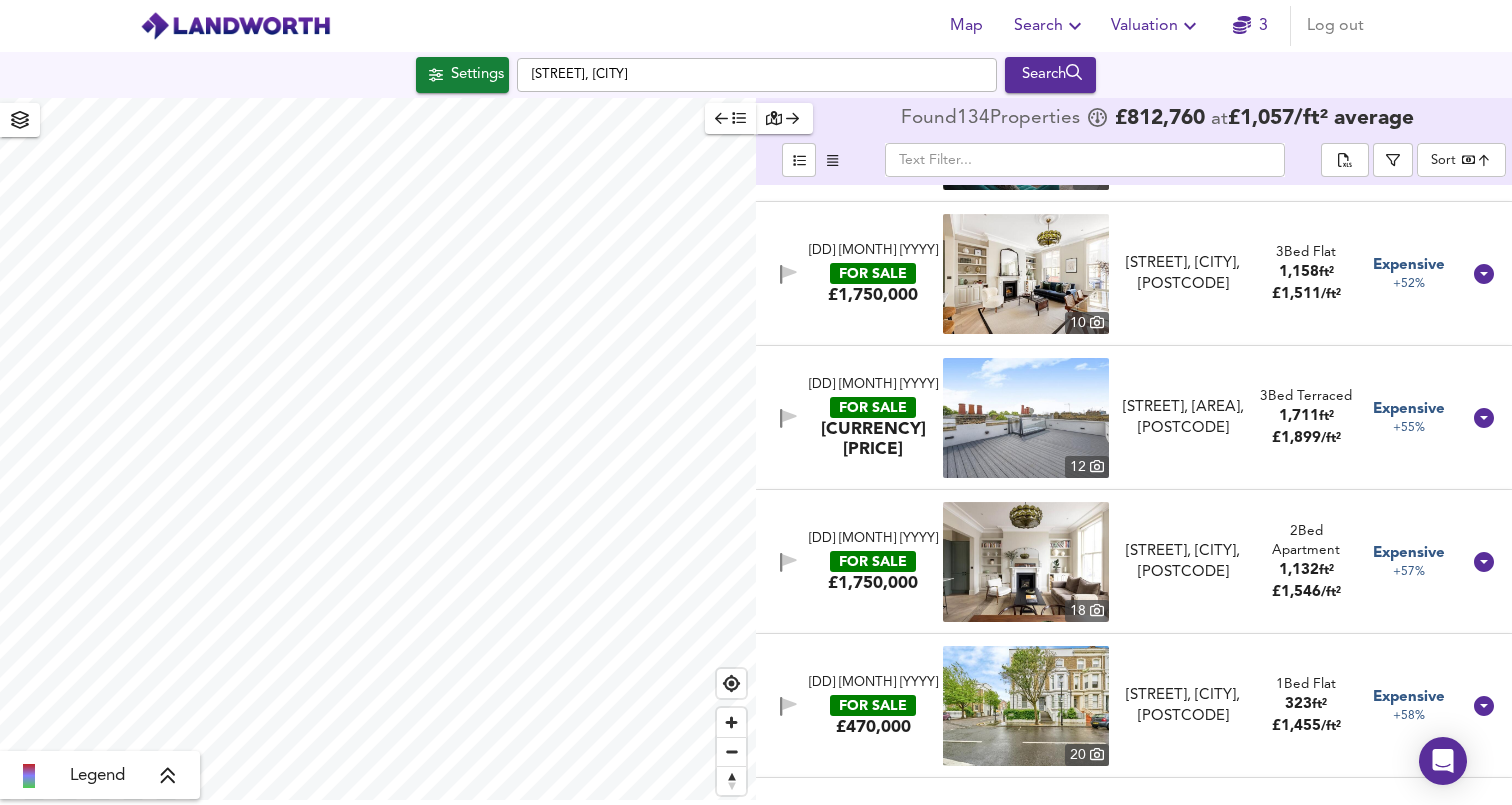 scroll, scrollTop: 17262, scrollLeft: 0, axis: vertical 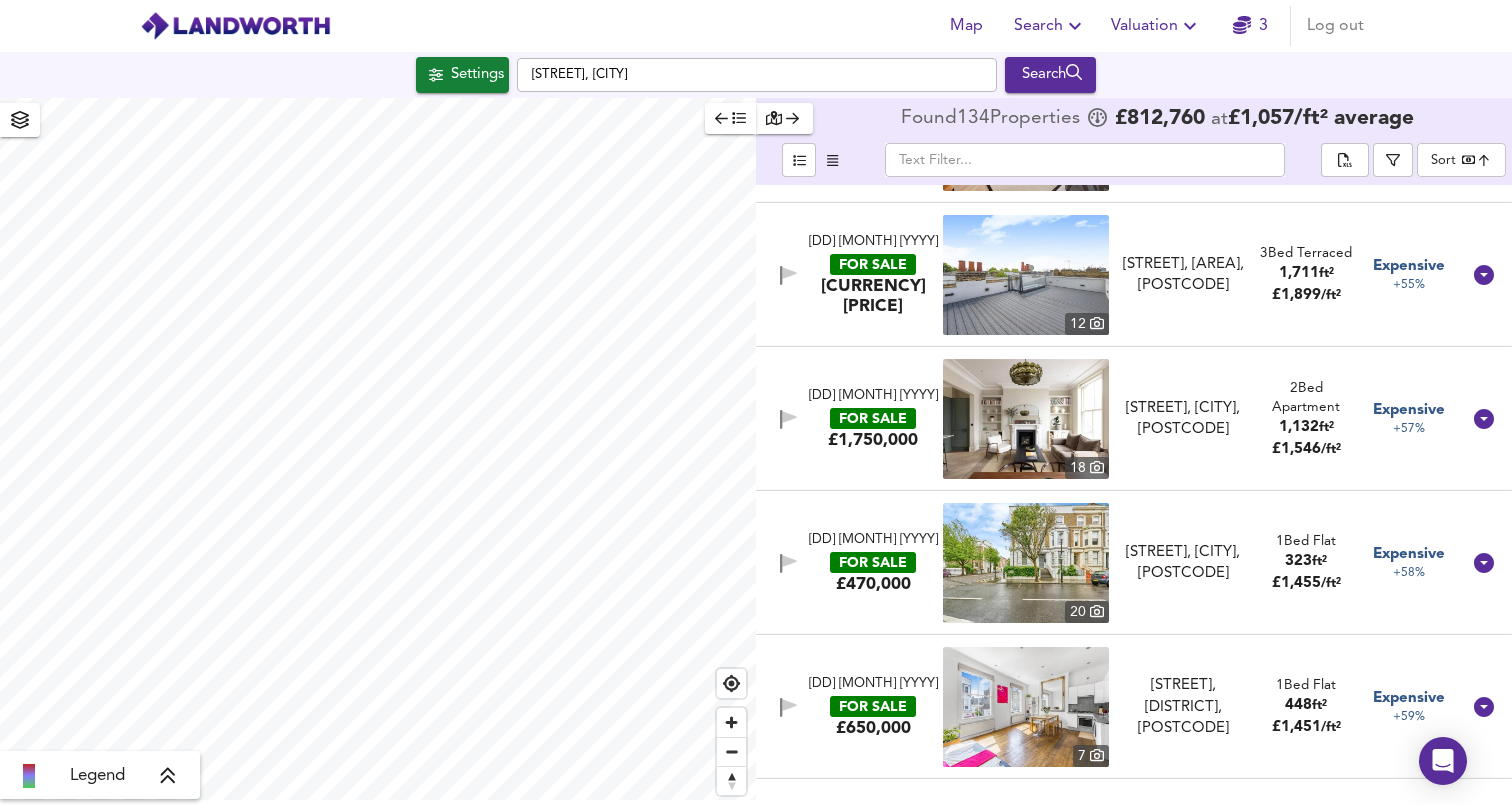 click at bounding box center [1026, 275] 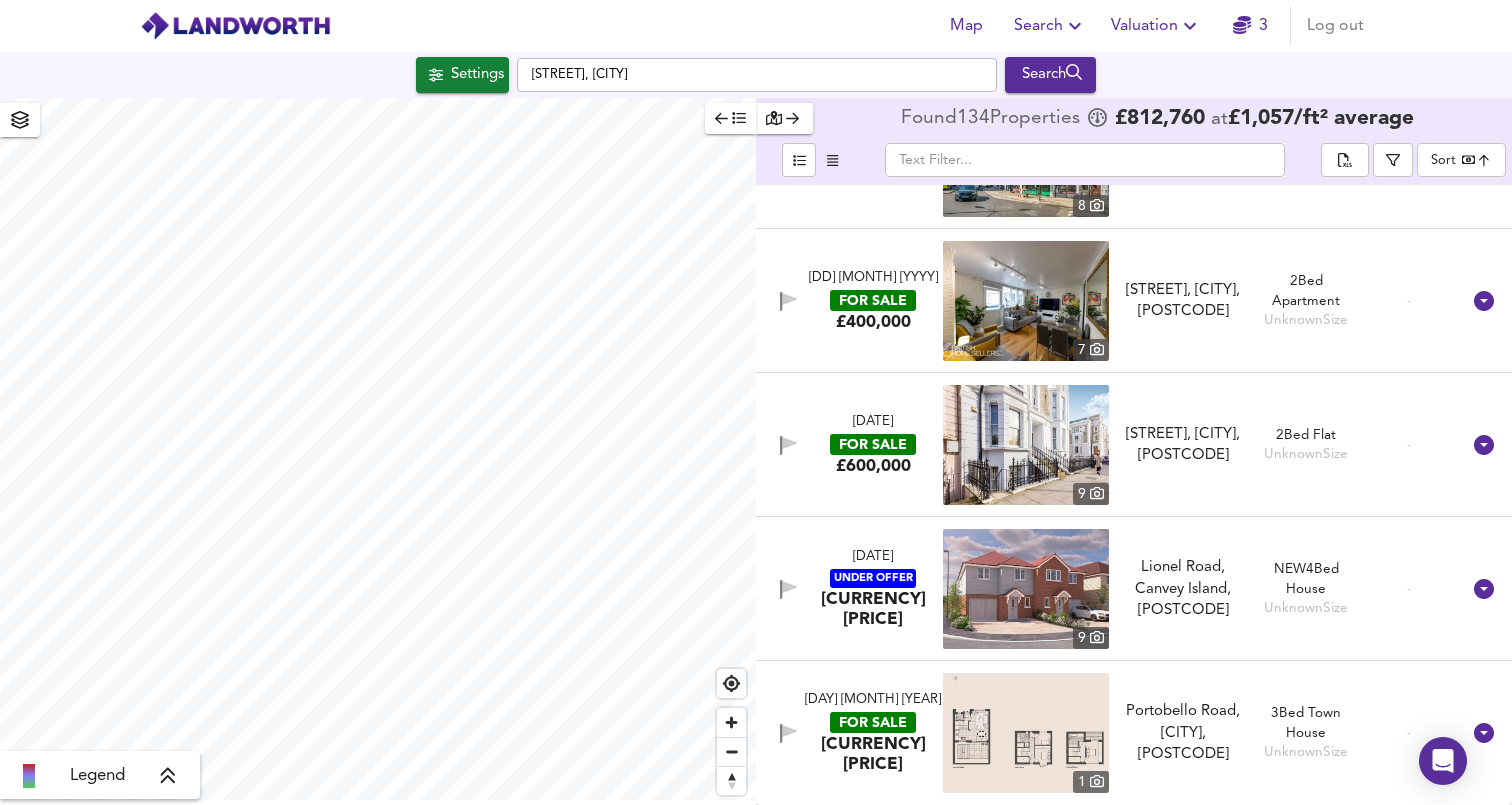 scroll, scrollTop: 18681, scrollLeft: 0, axis: vertical 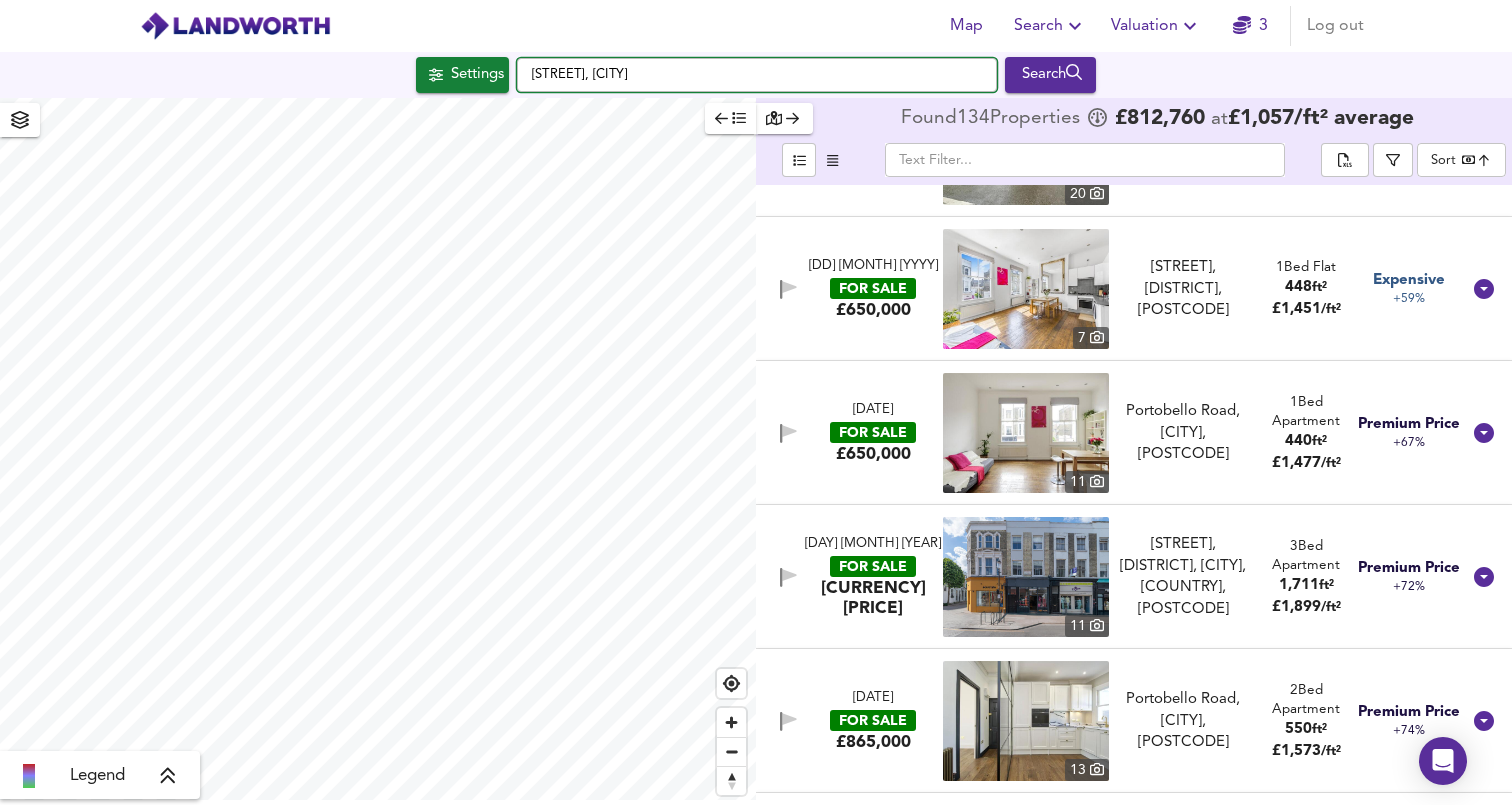 drag, startPoint x: 689, startPoint y: 66, endPoint x: 784, endPoint y: 91, distance: 98.23441 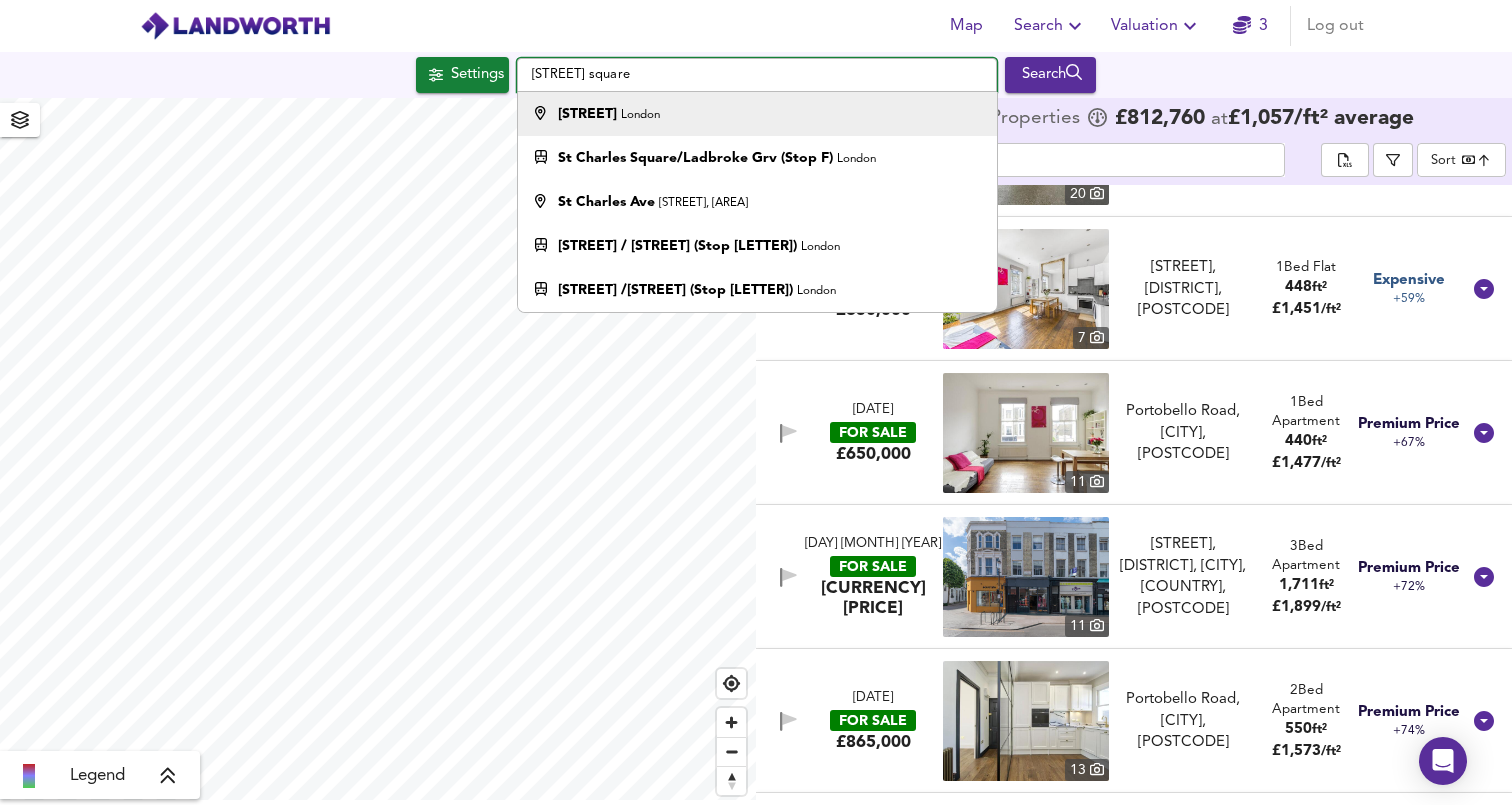 type on "st charles square" 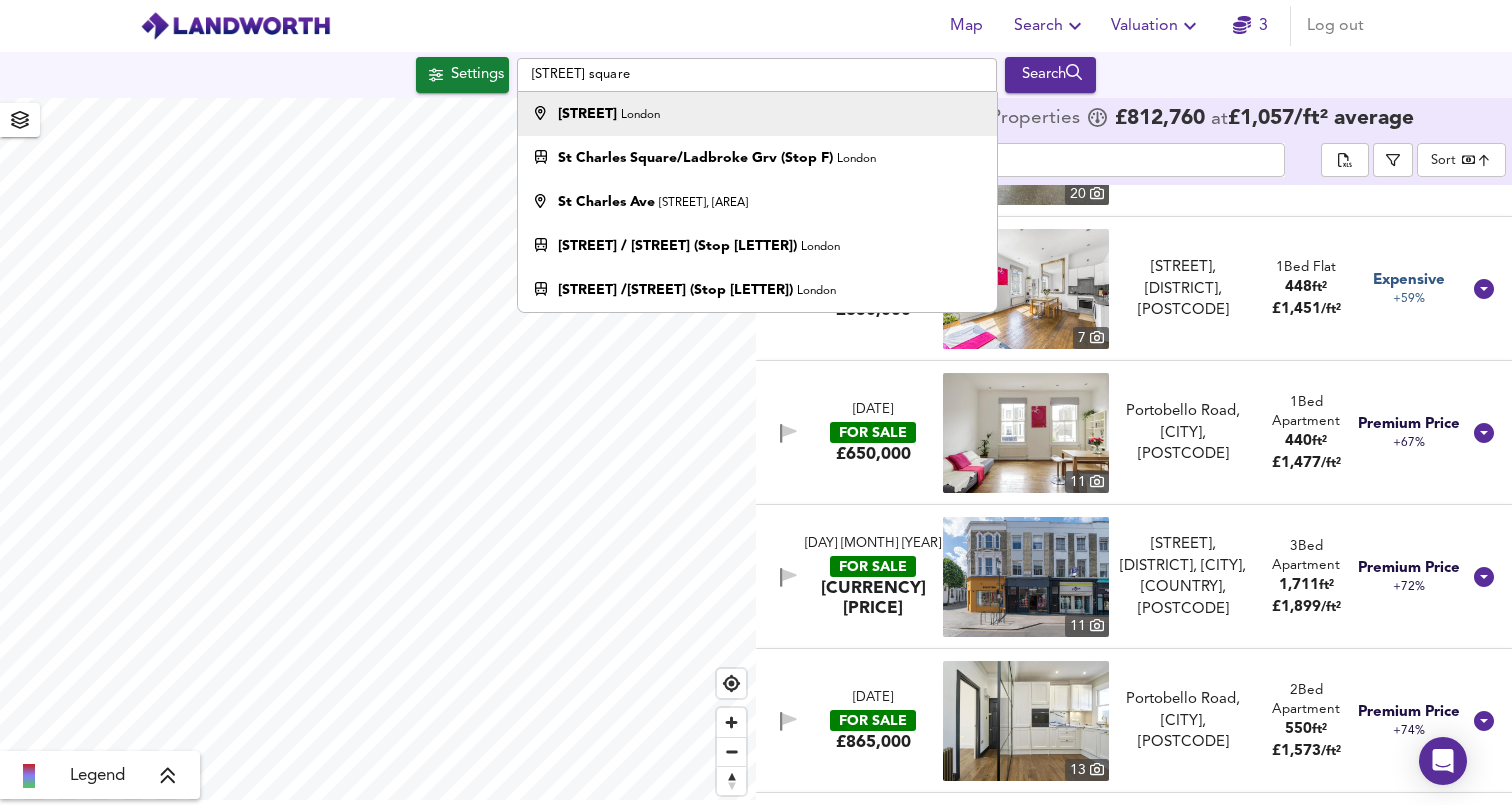 click on "St Charles Square   London" at bounding box center (609, 114) 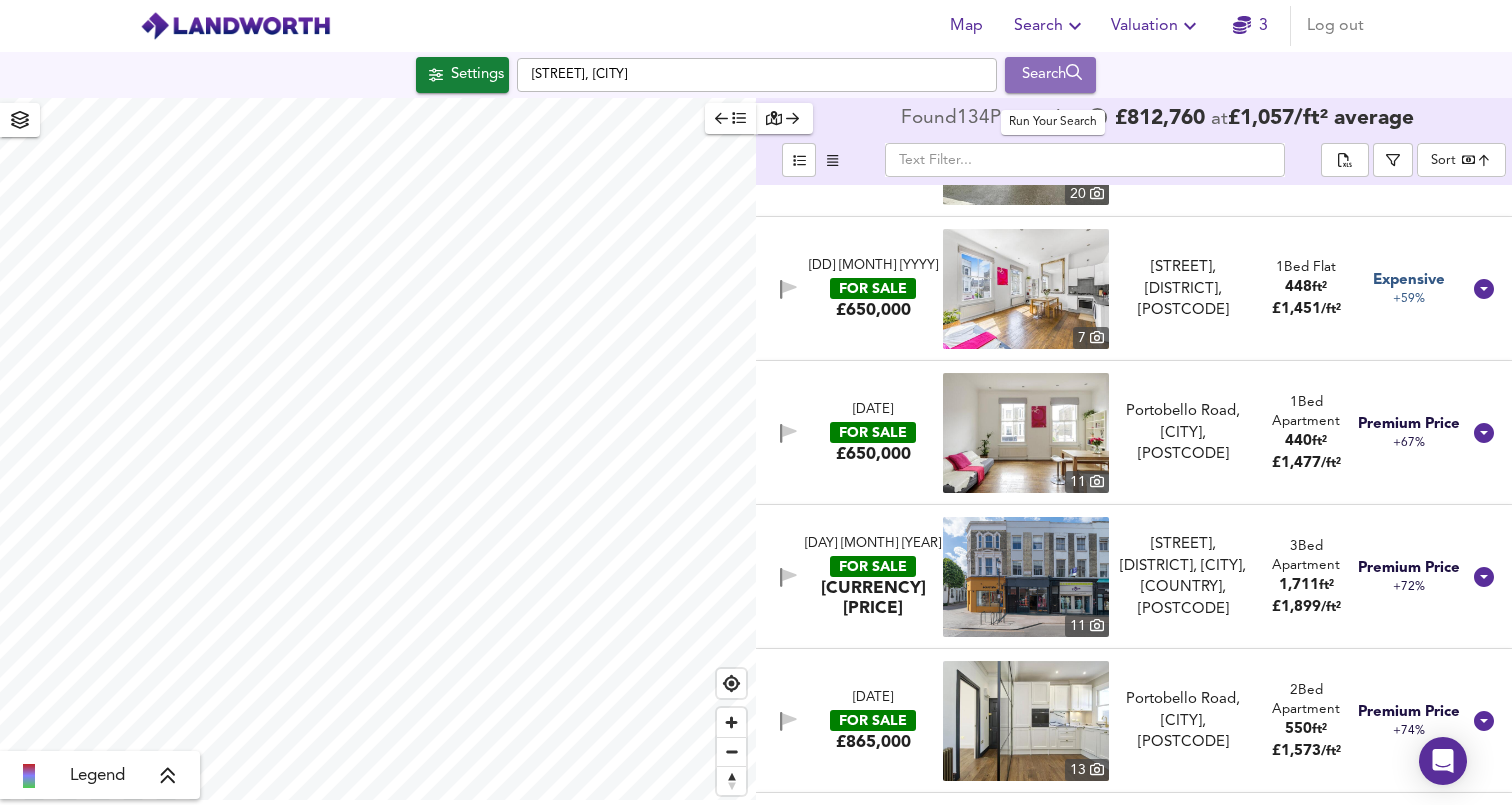 click on "Search" at bounding box center [1050, 75] 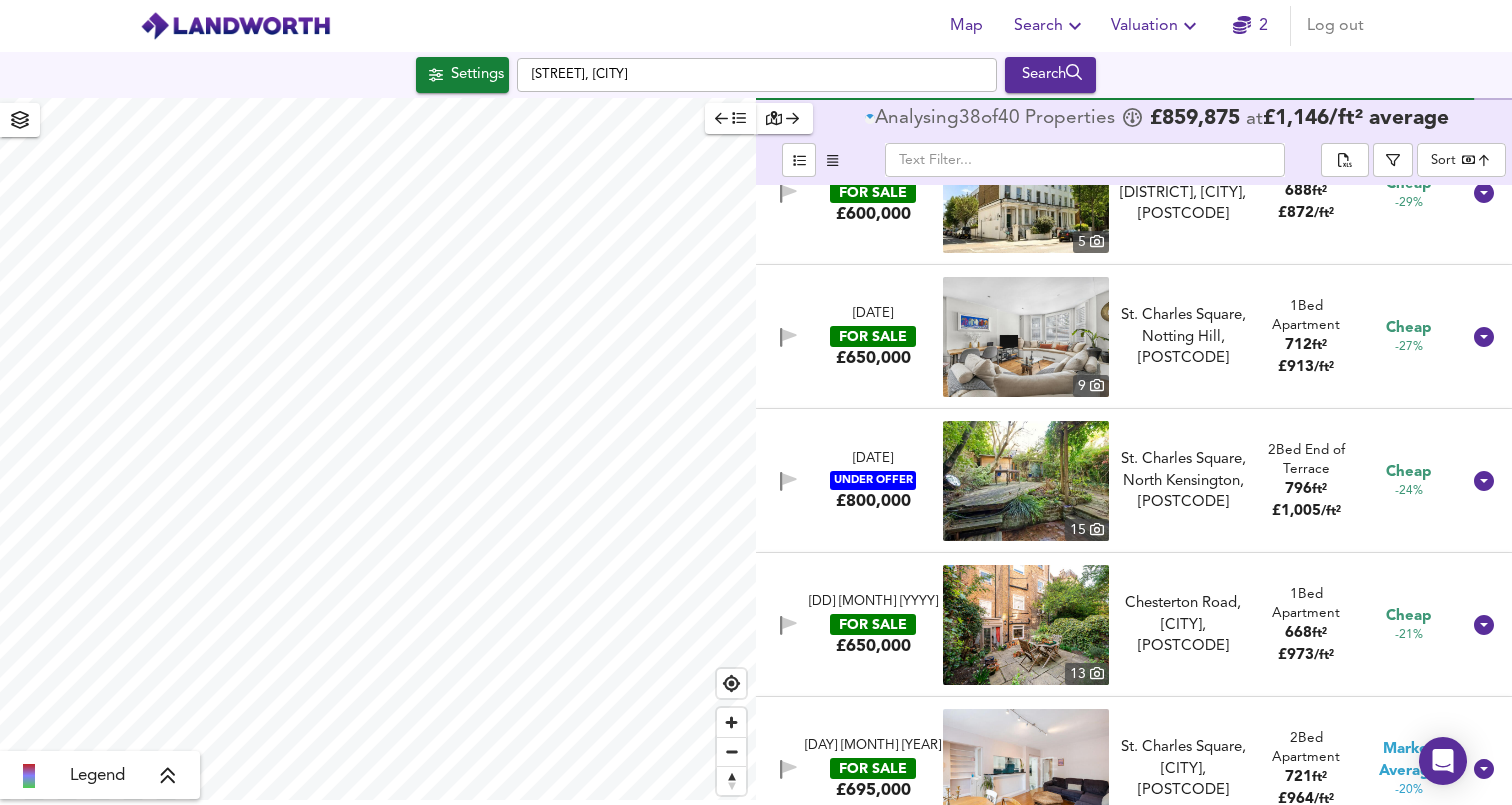 scroll, scrollTop: 502, scrollLeft: 0, axis: vertical 